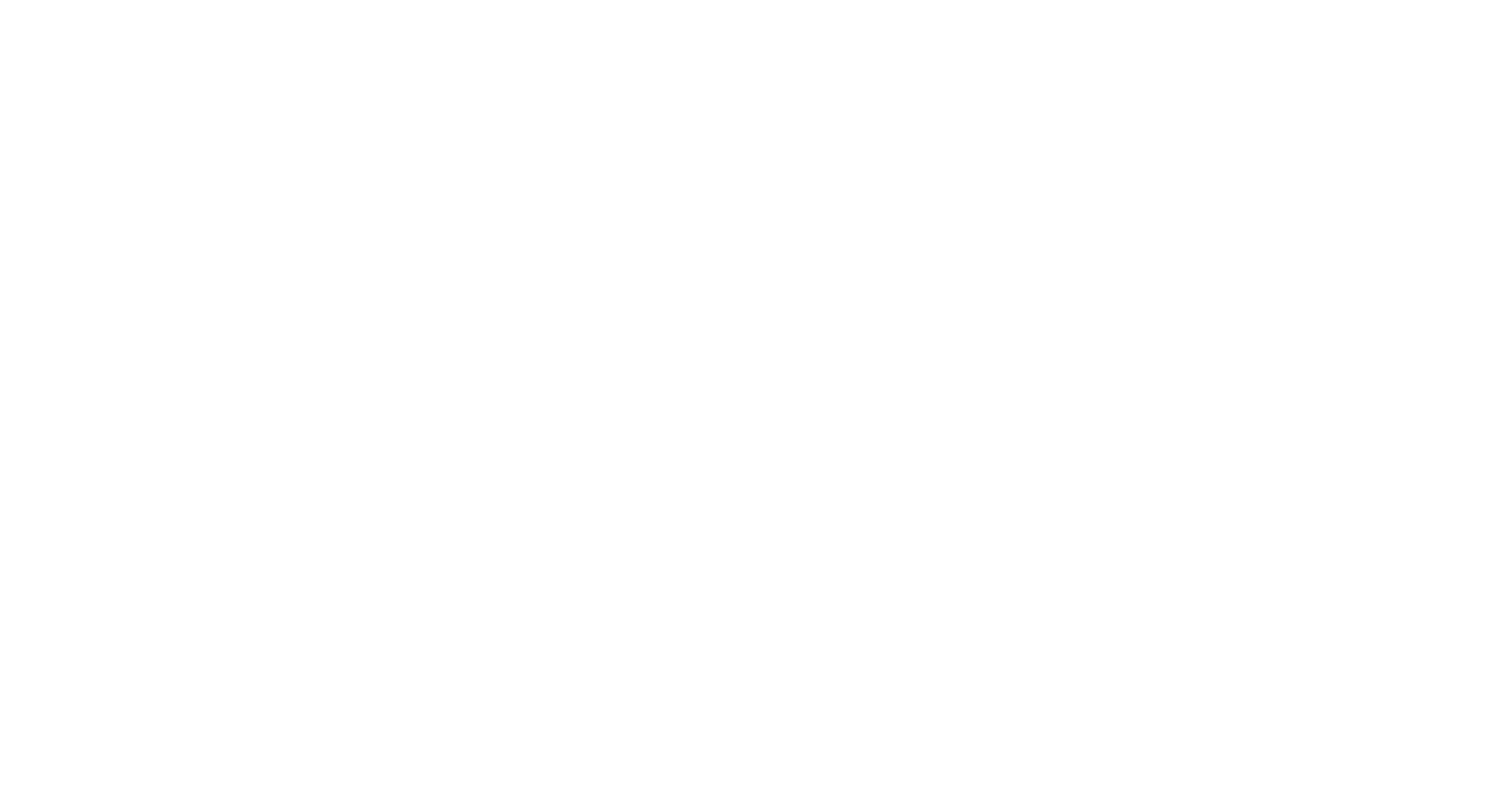 scroll, scrollTop: 0, scrollLeft: 0, axis: both 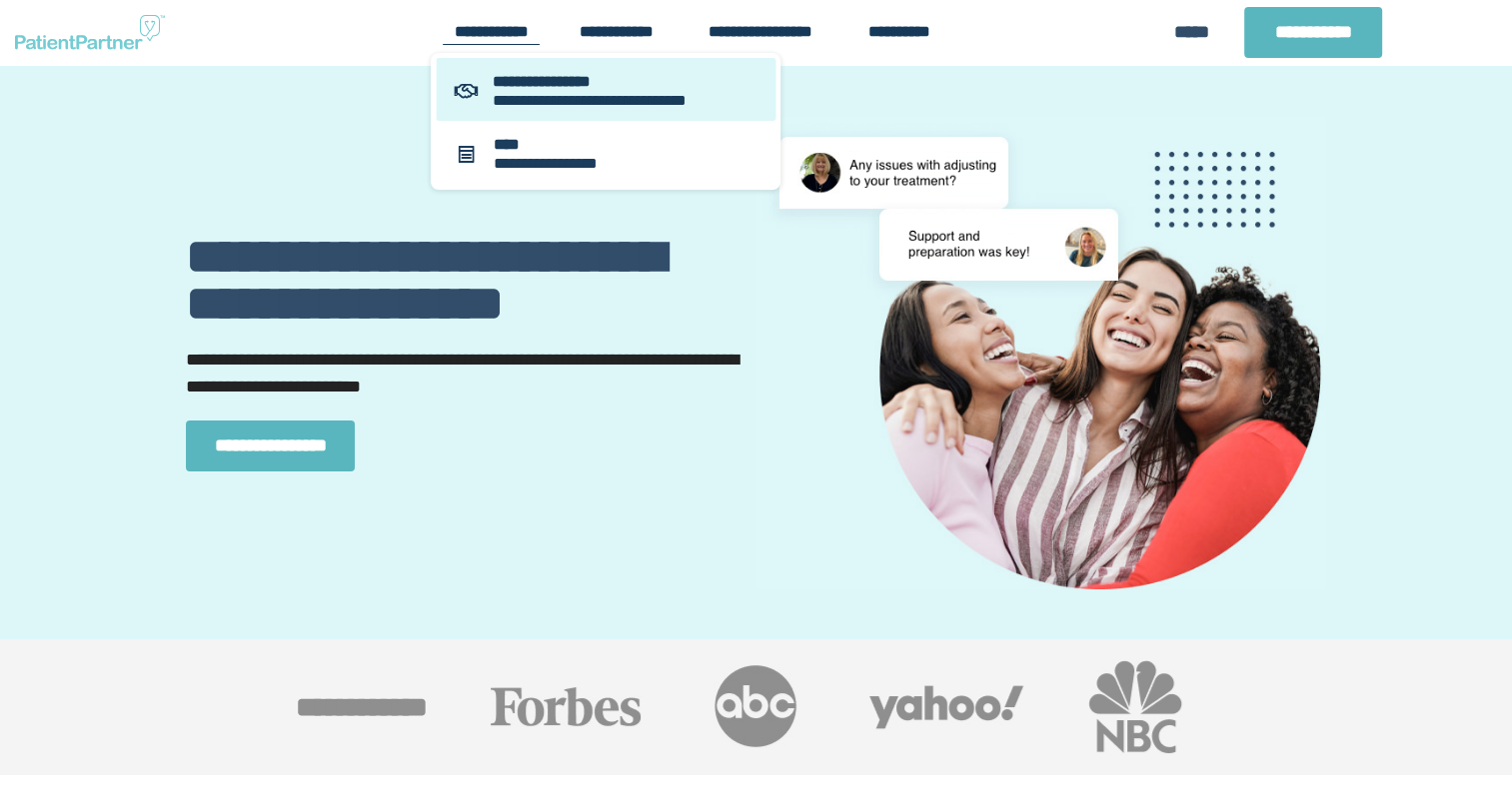 click on "**********" at bounding box center [627, 81] 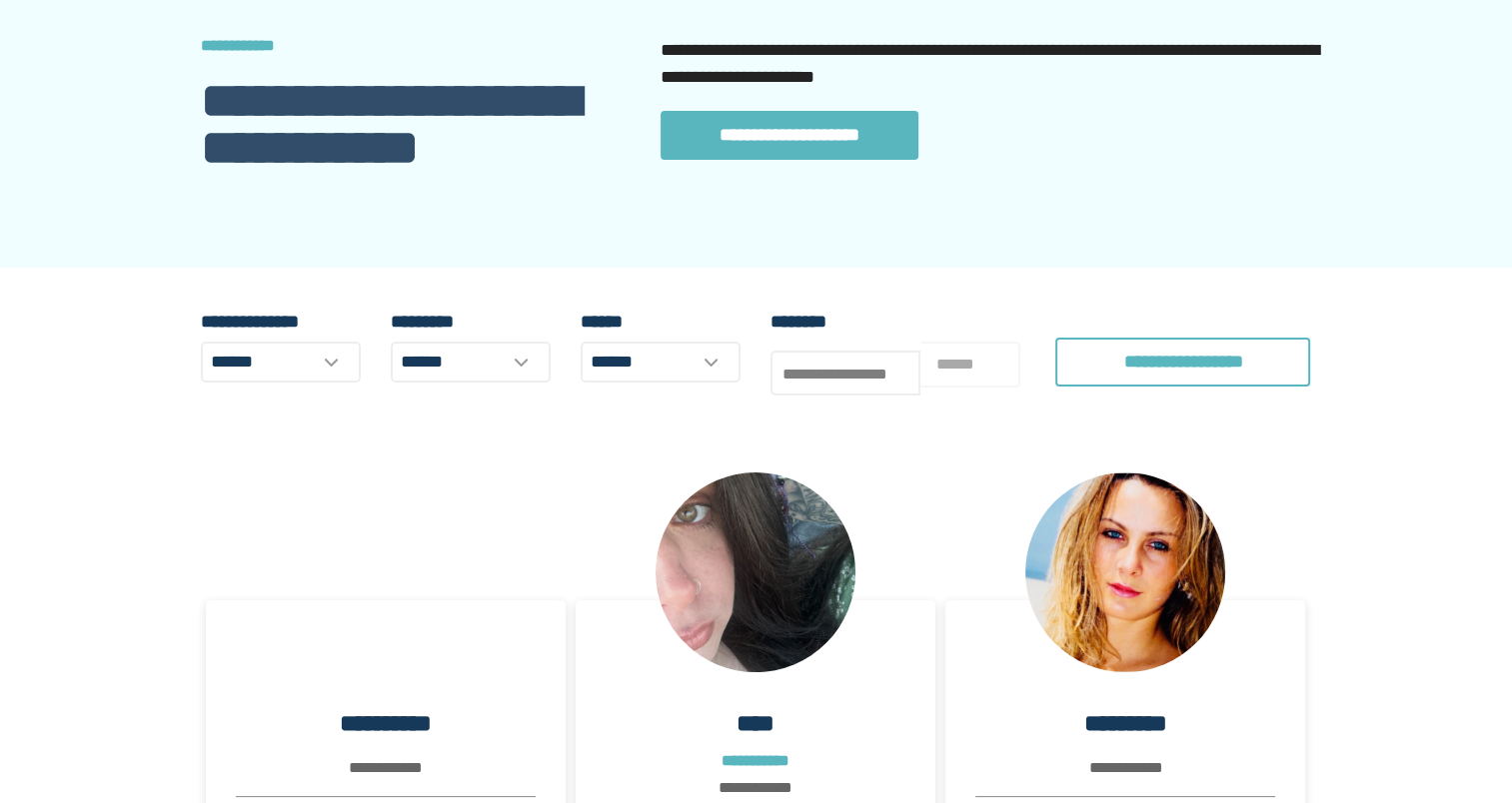 scroll, scrollTop: 100, scrollLeft: 0, axis: vertical 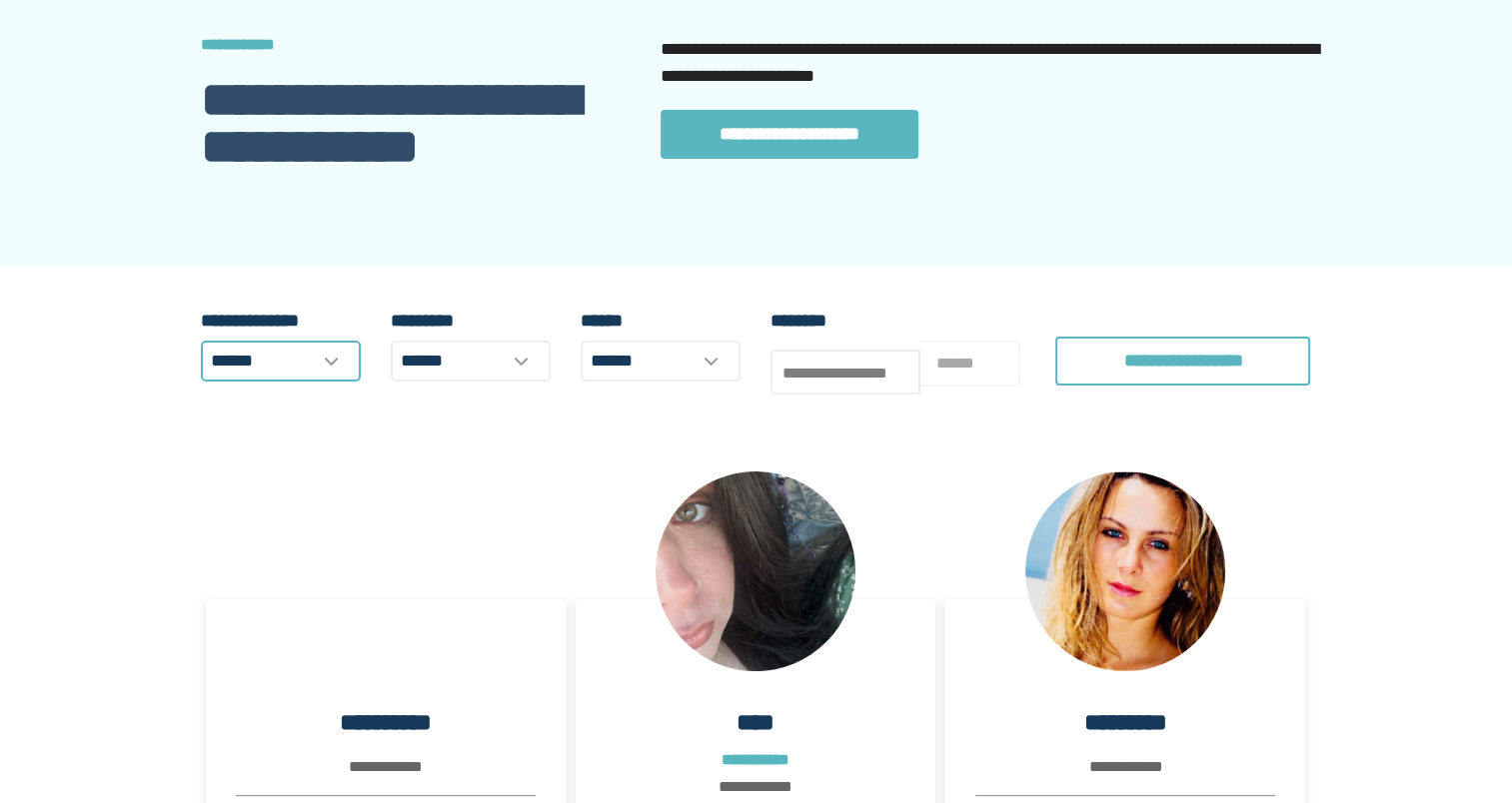 click on "******" at bounding box center (281, 361) 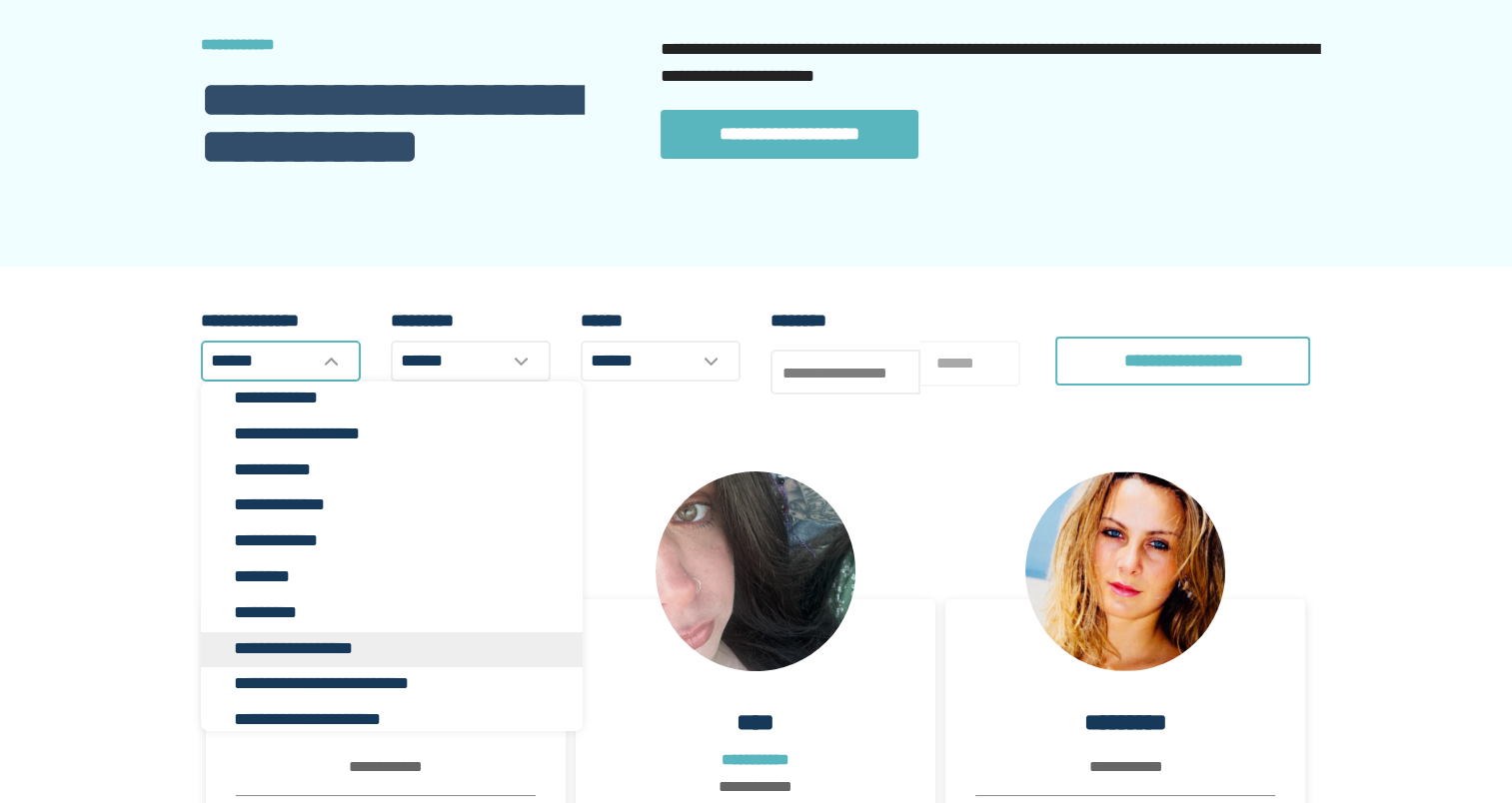 scroll, scrollTop: 200, scrollLeft: 0, axis: vertical 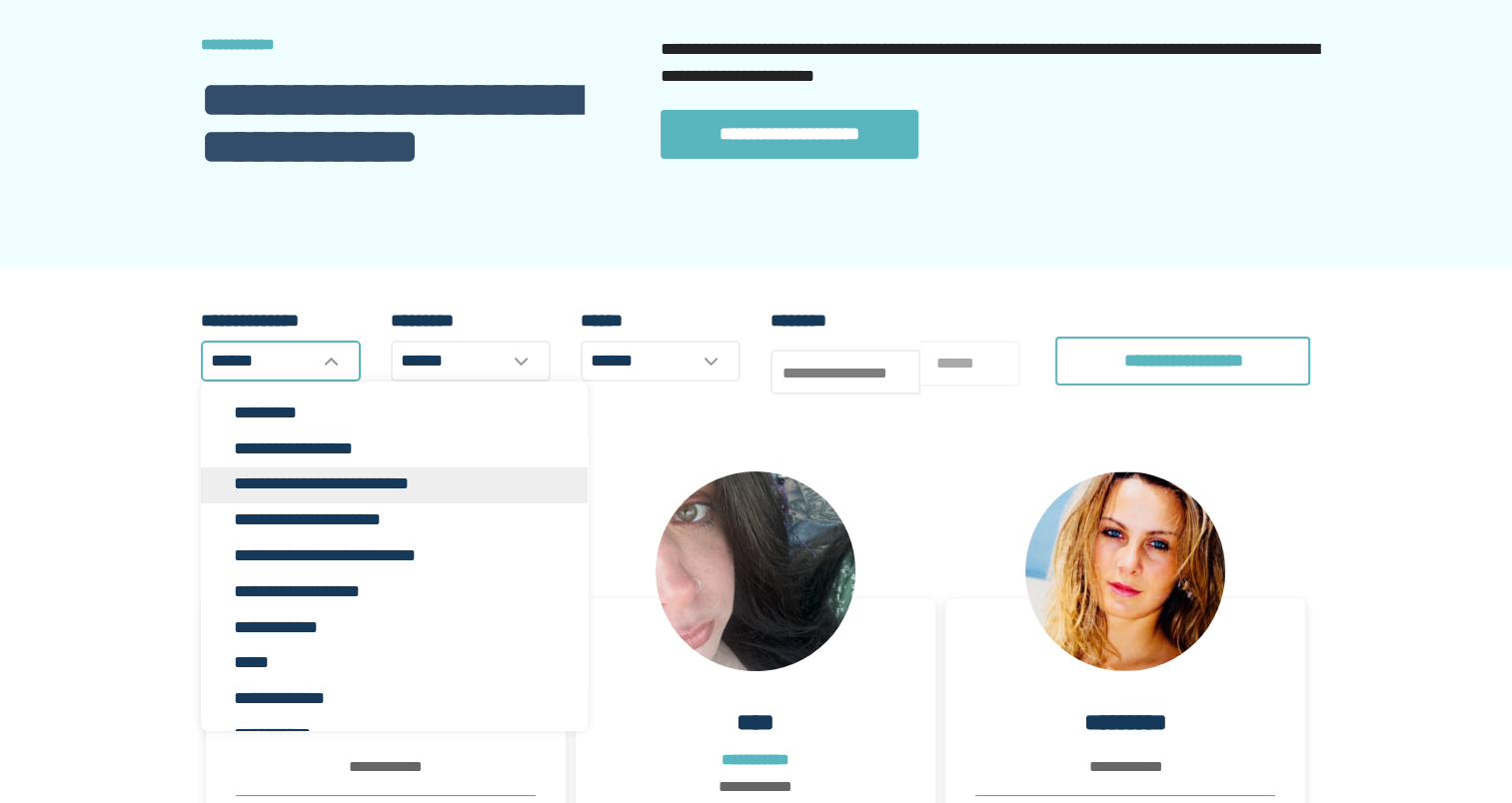 click on "**********" at bounding box center (394, 485) 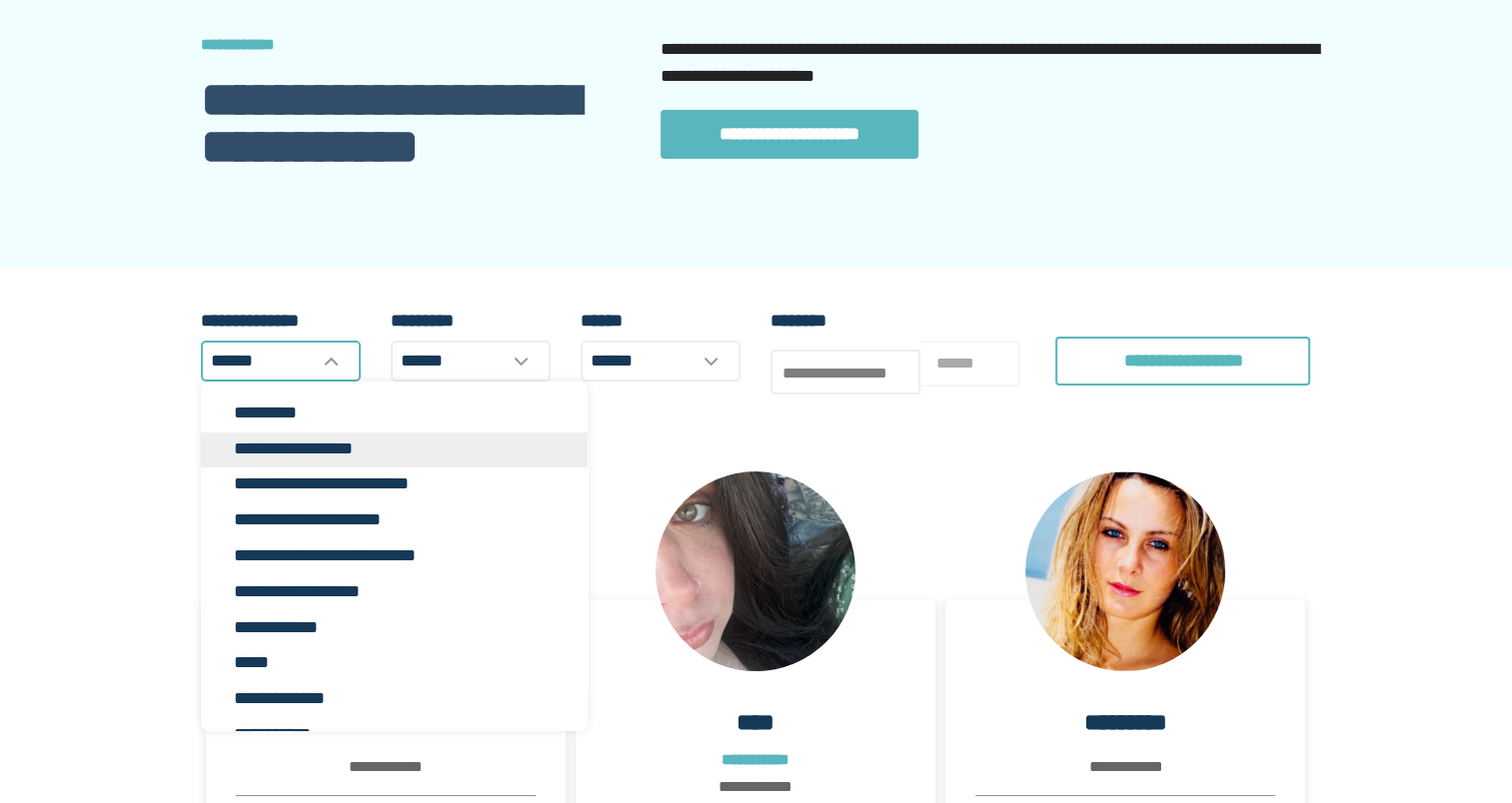click on "**********" at bounding box center (402, 448) 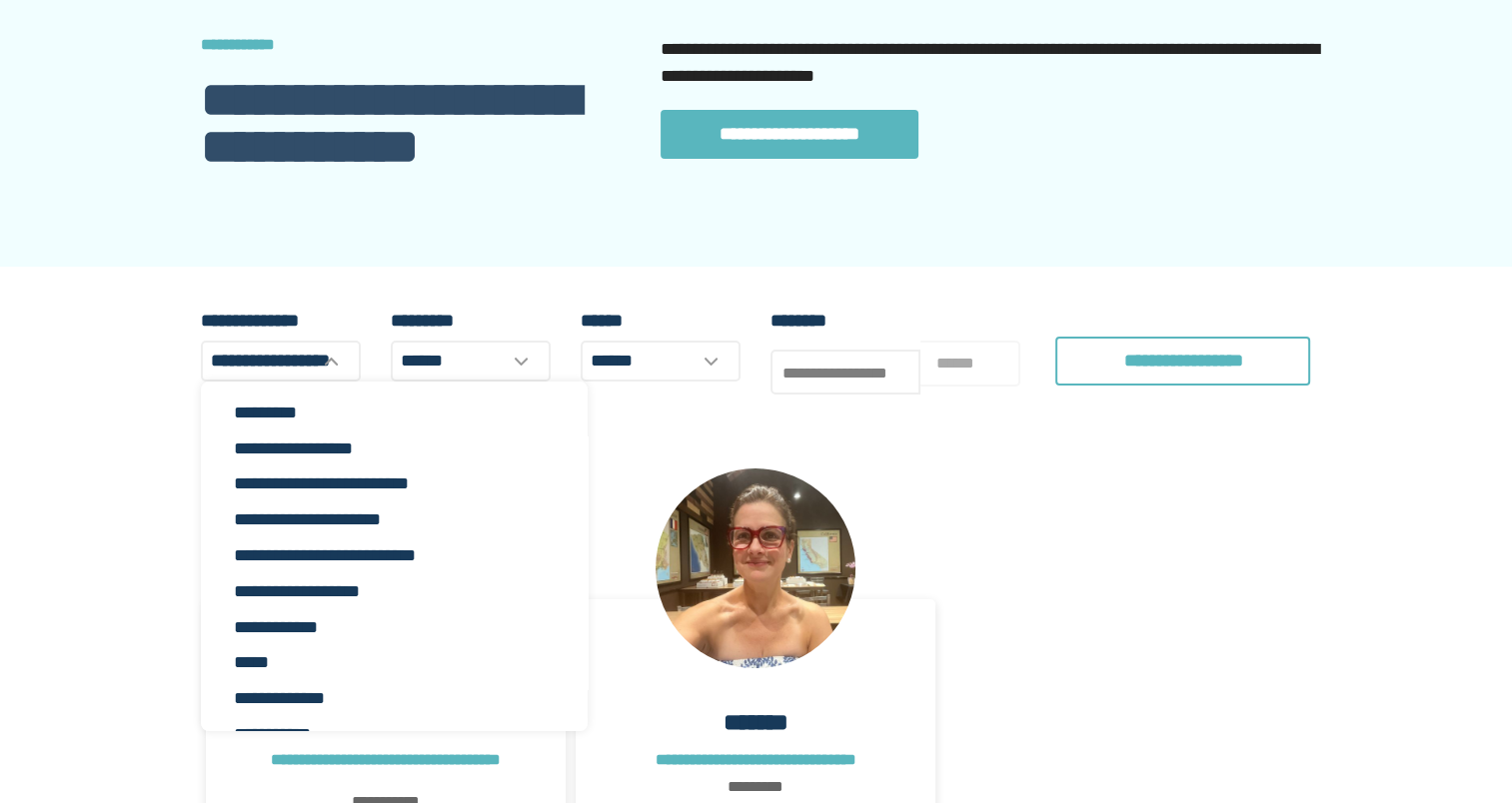 click on "**********" at bounding box center [756, 910] 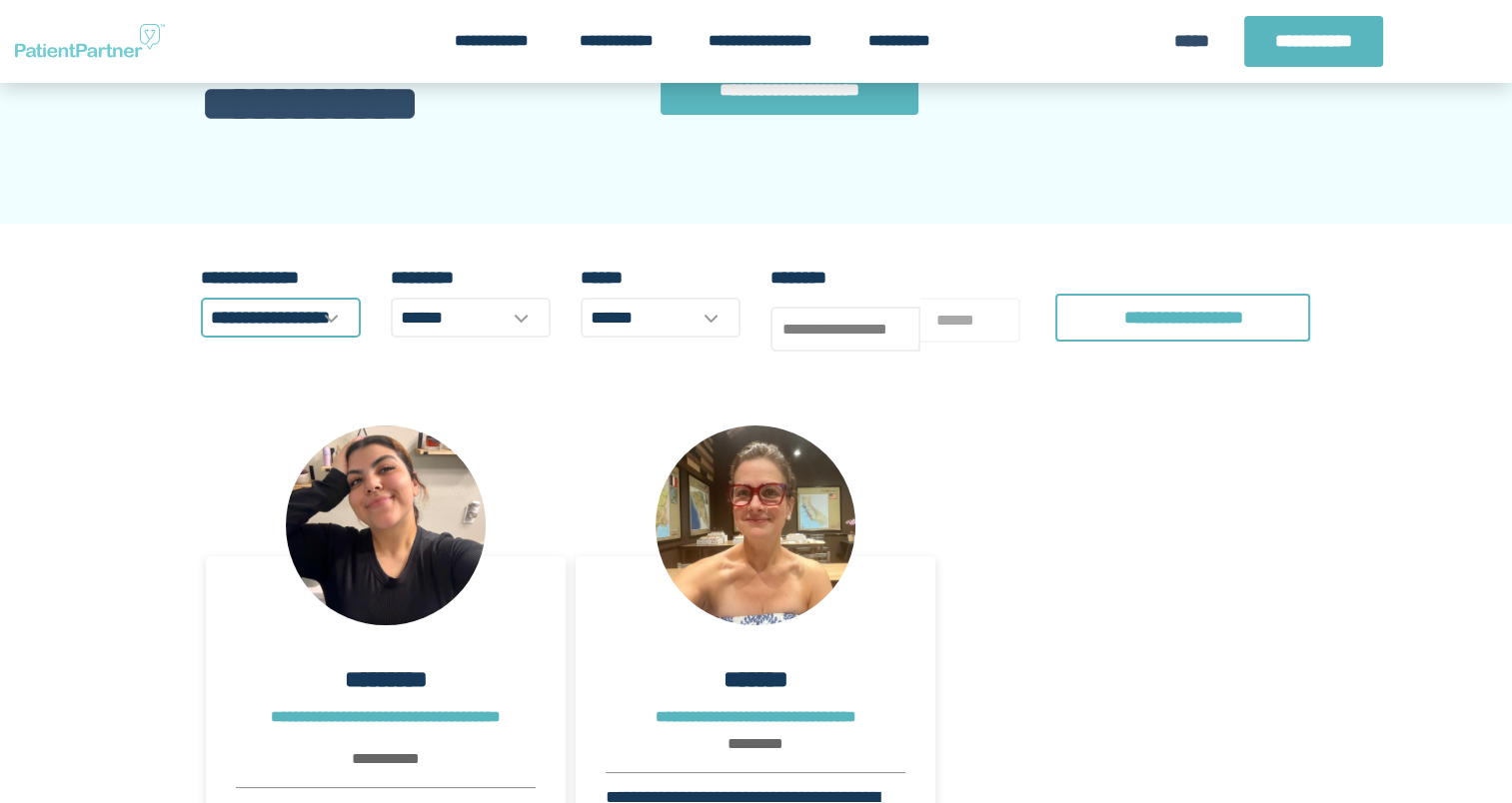 scroll, scrollTop: 100, scrollLeft: 0, axis: vertical 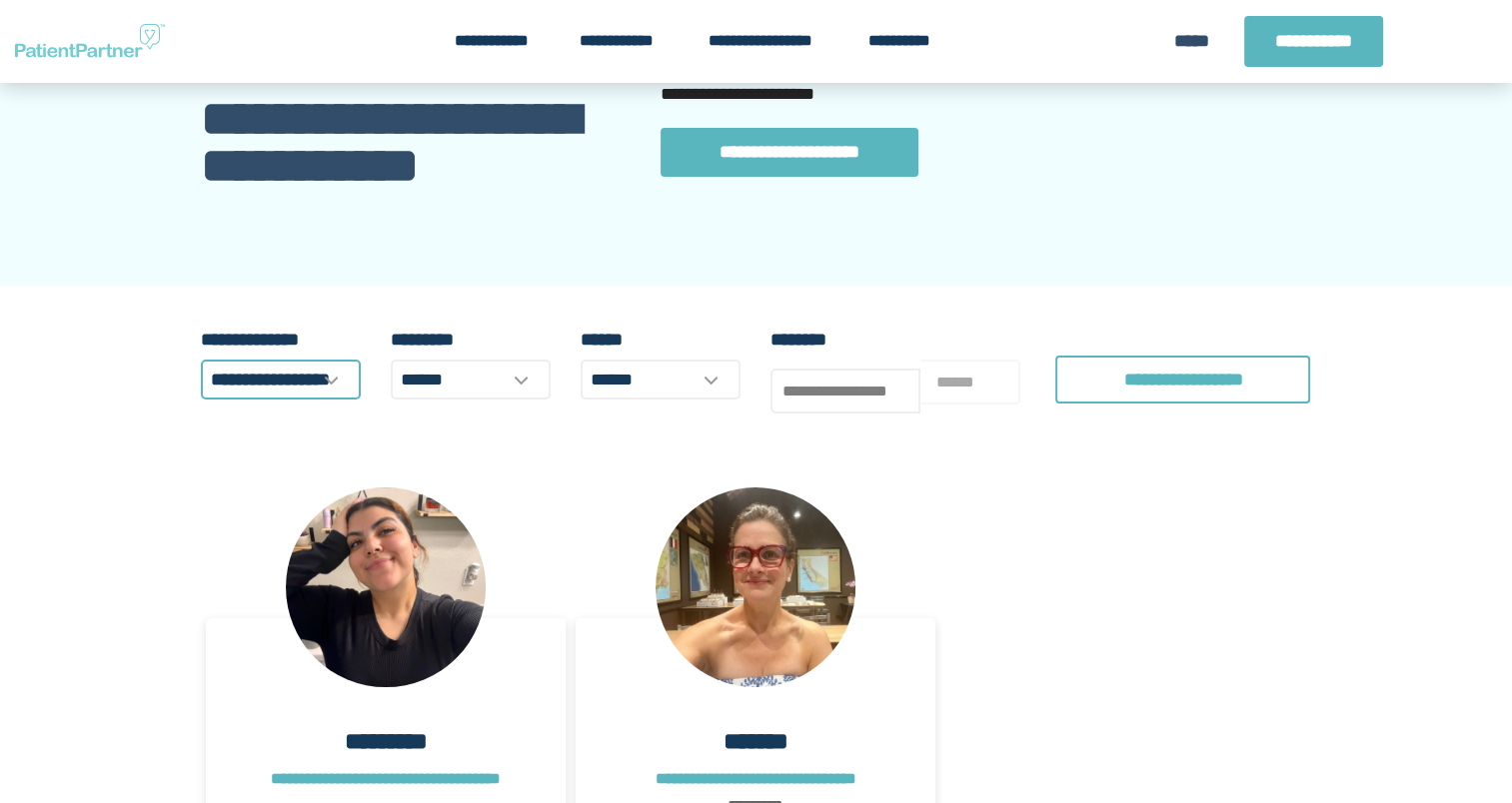 click on "**********" at bounding box center [270, 380] 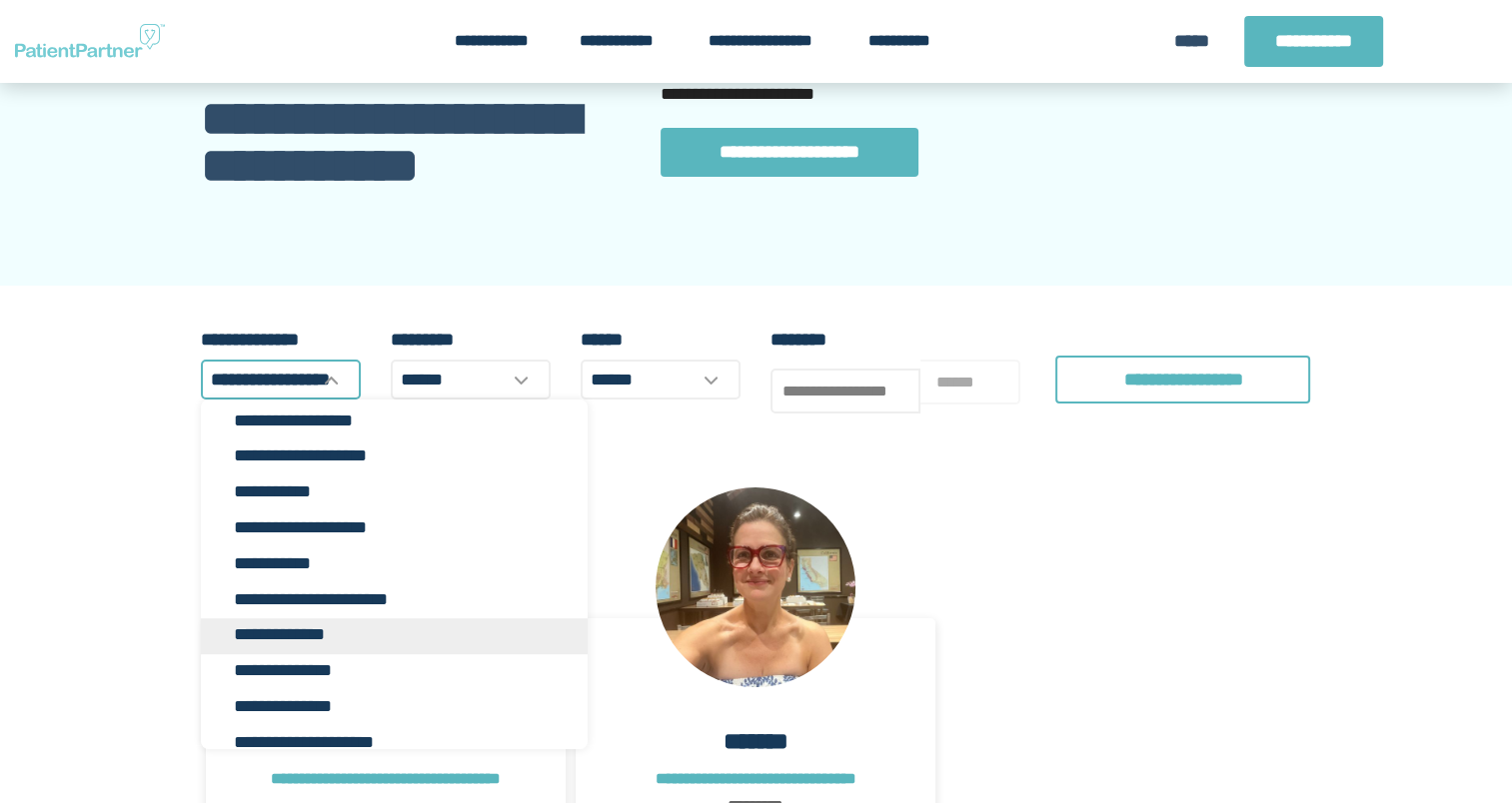 scroll, scrollTop: 1298, scrollLeft: 0, axis: vertical 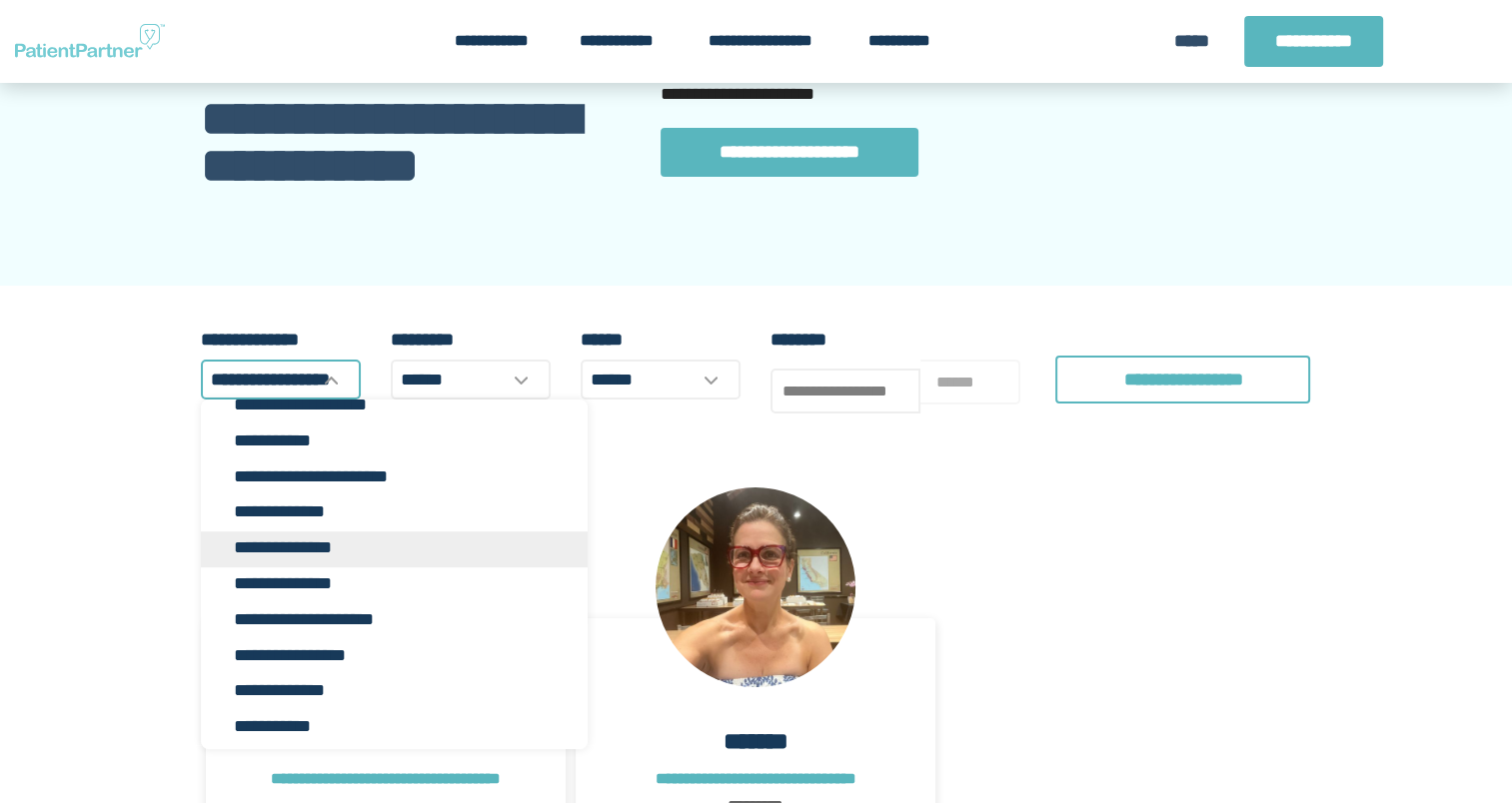 click on "**********" at bounding box center (402, 547) 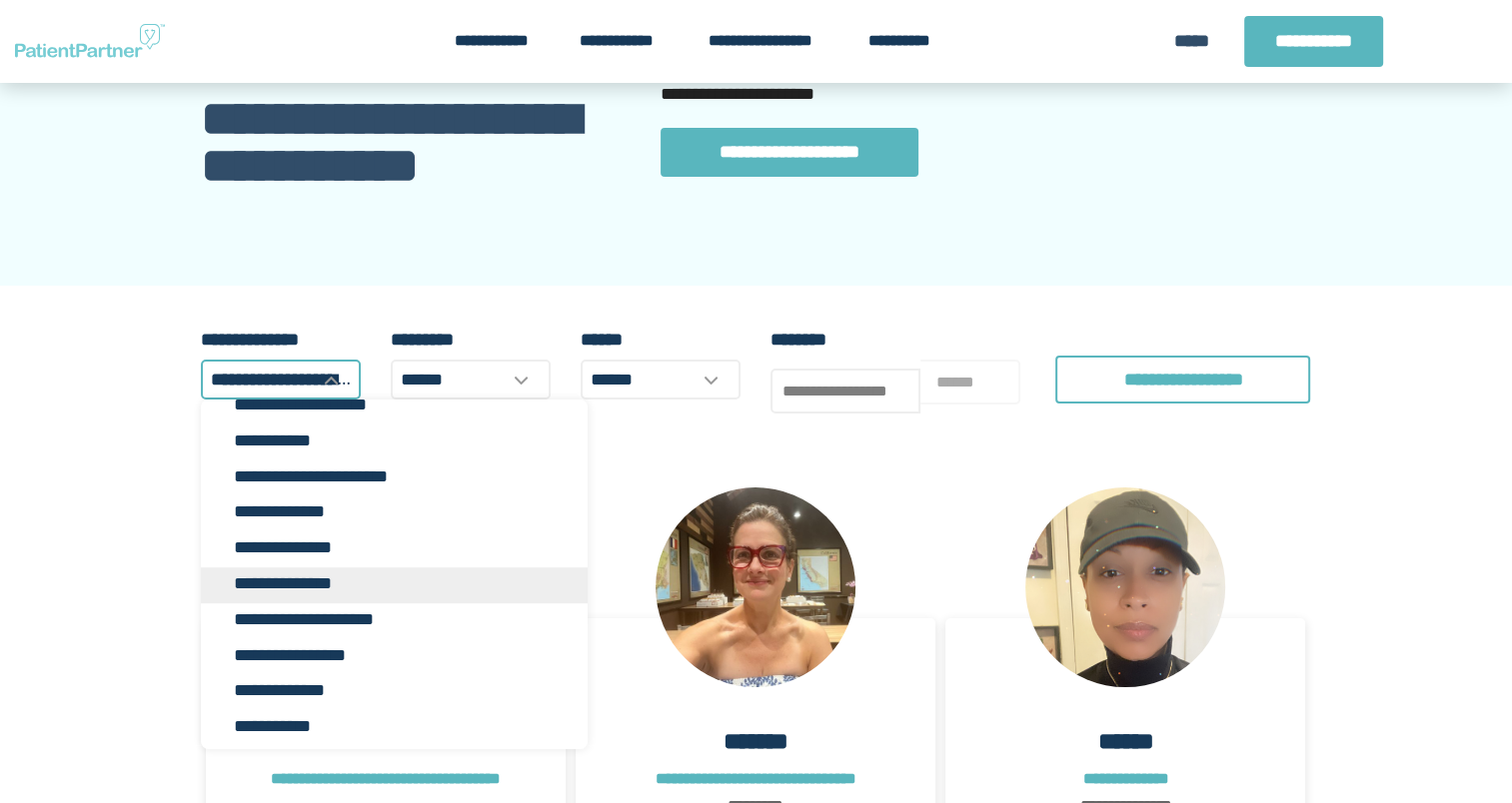 click on "**********" at bounding box center (402, 583) 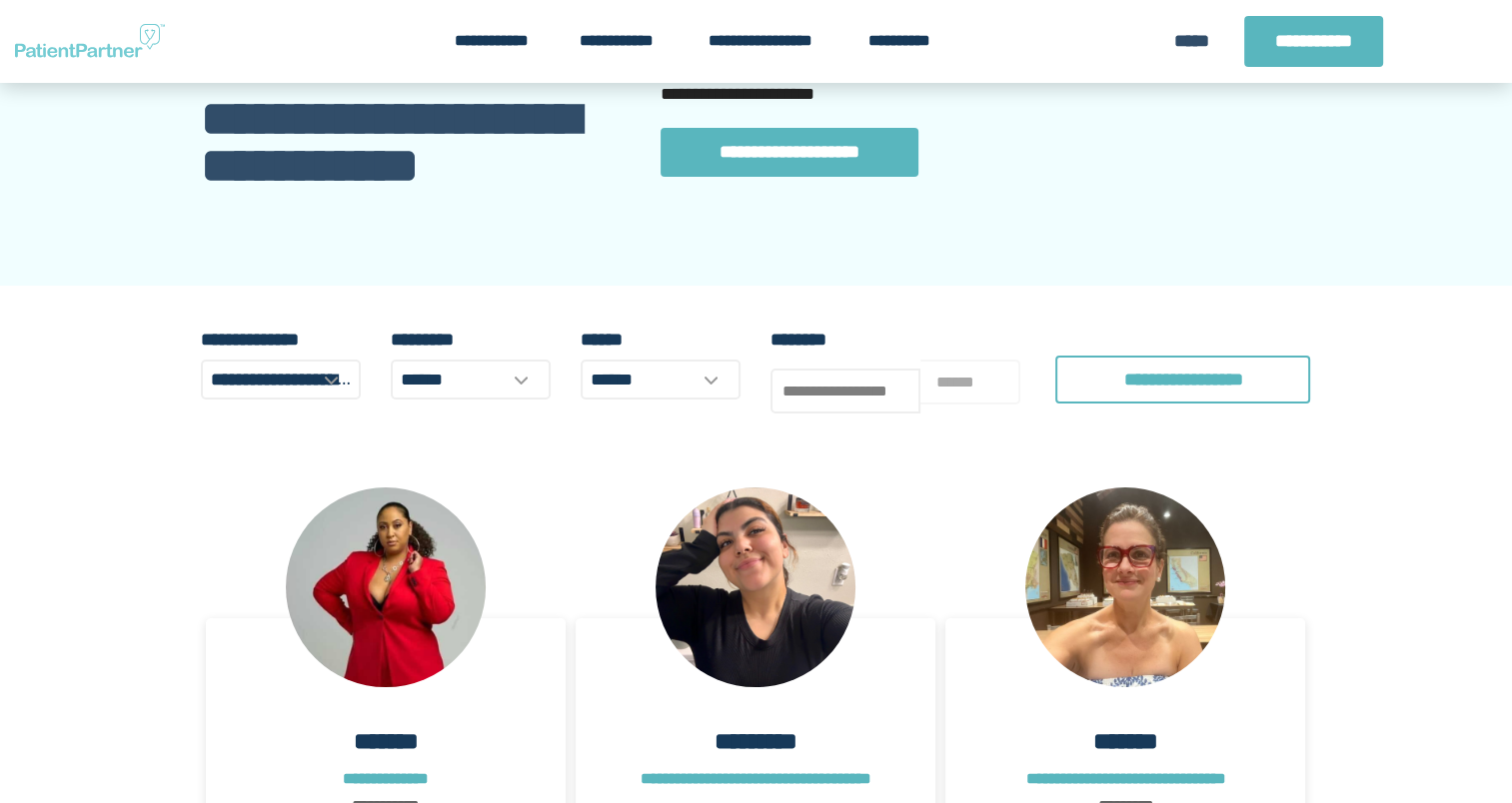click on "**********" at bounding box center [756, 1756] 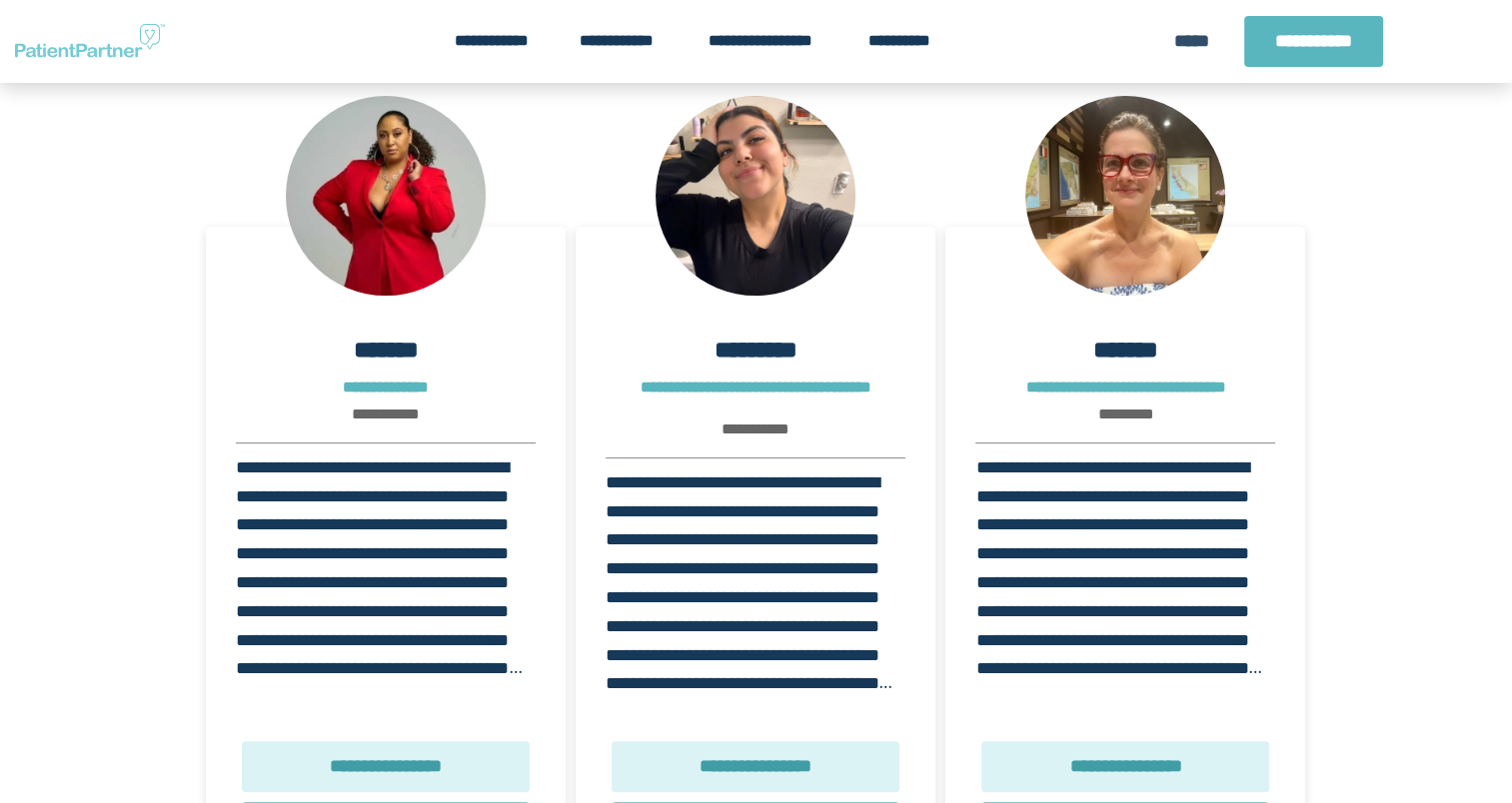 scroll, scrollTop: 499, scrollLeft: 0, axis: vertical 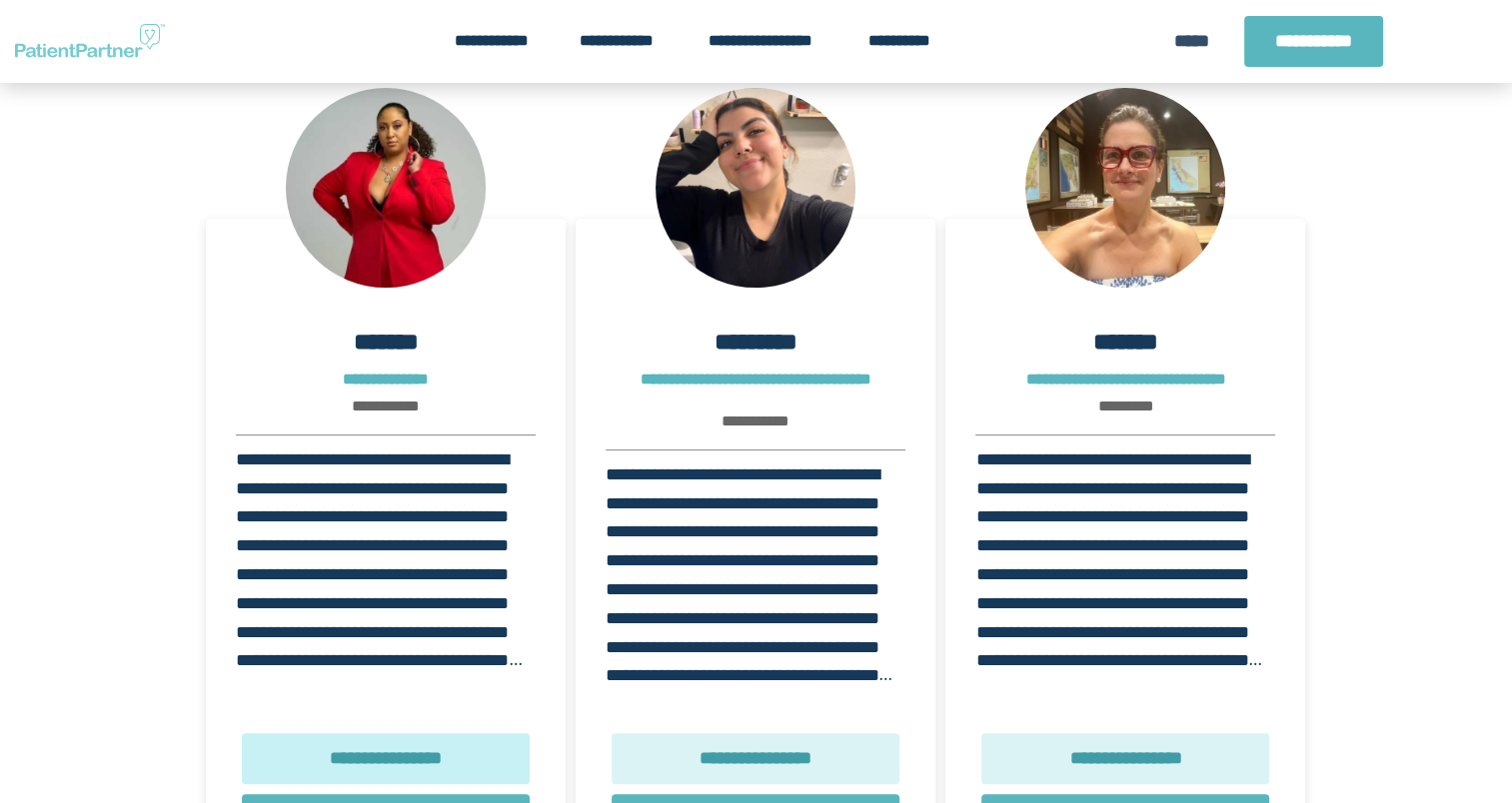 click on "**********" at bounding box center (386, 758) 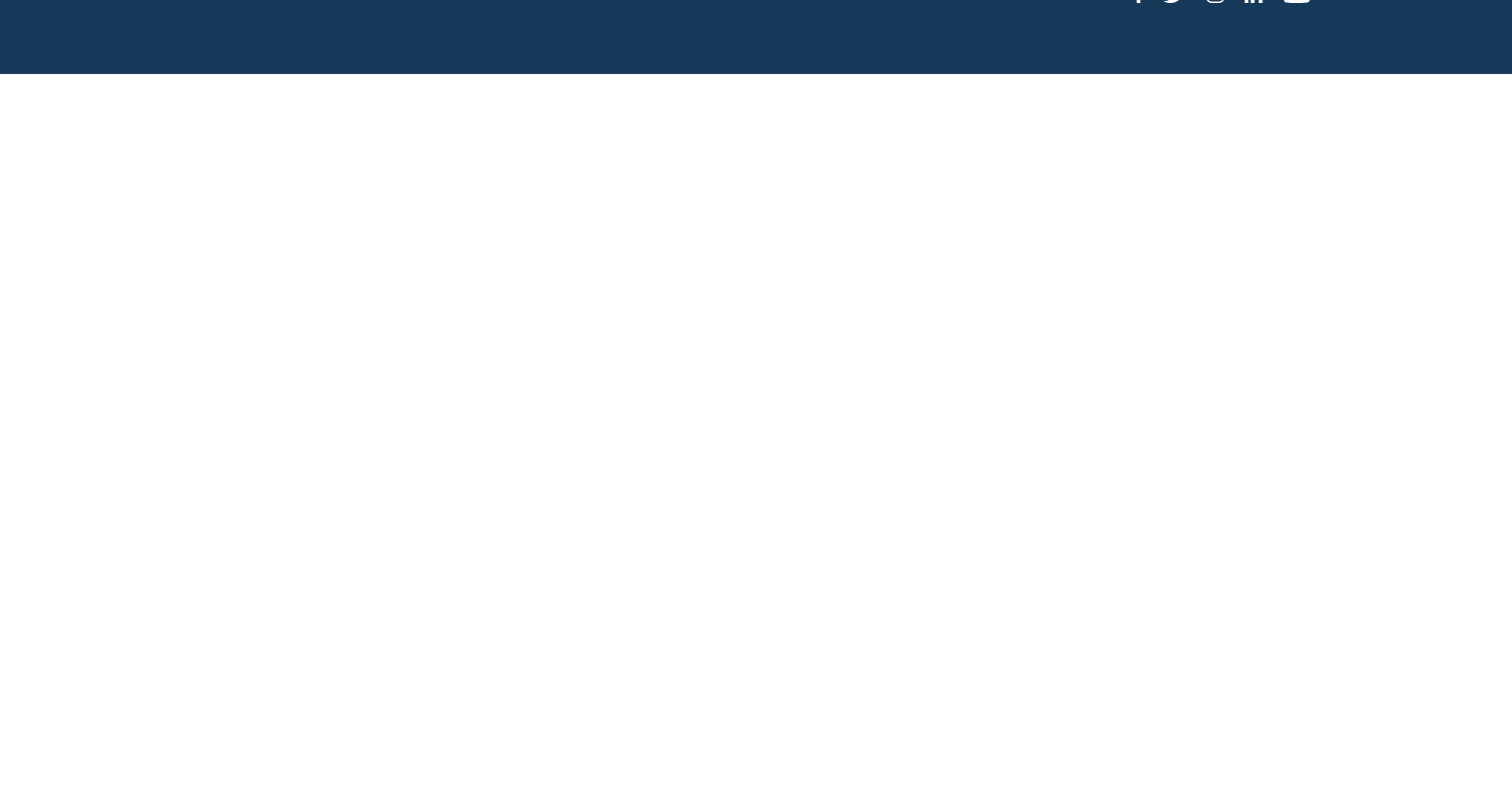 scroll, scrollTop: 0, scrollLeft: 0, axis: both 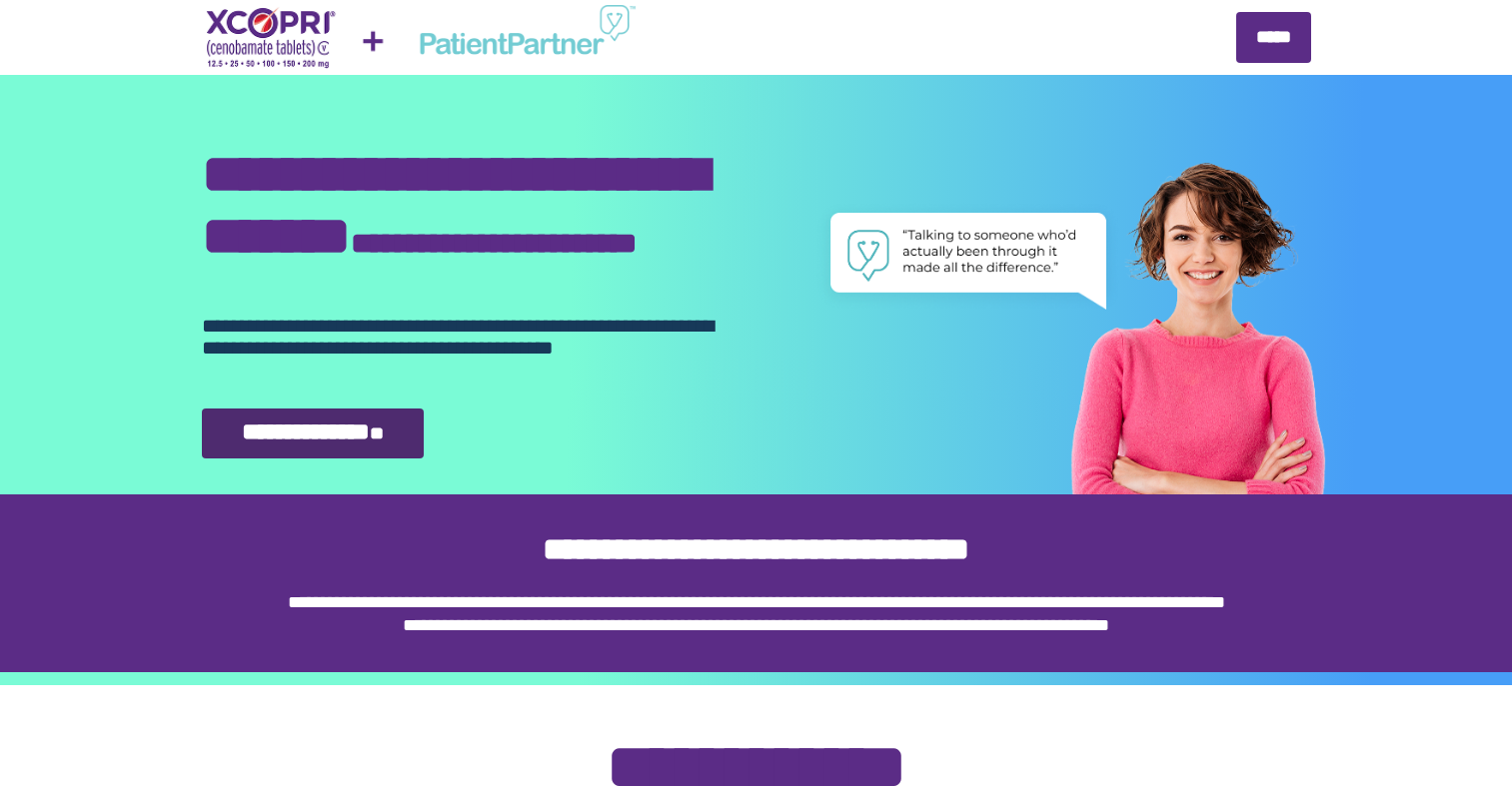 select on "**" 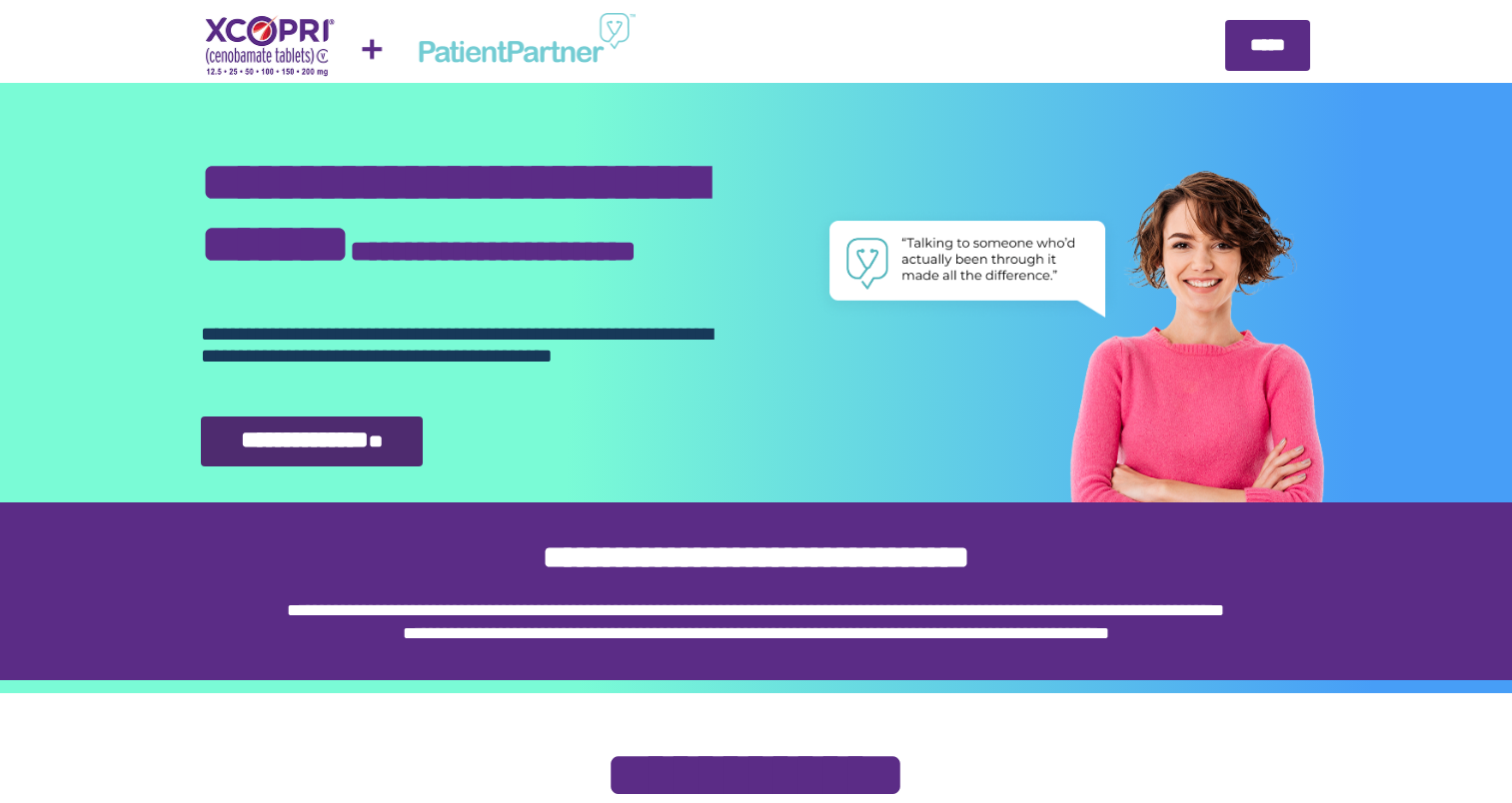 scroll, scrollTop: 0, scrollLeft: 0, axis: both 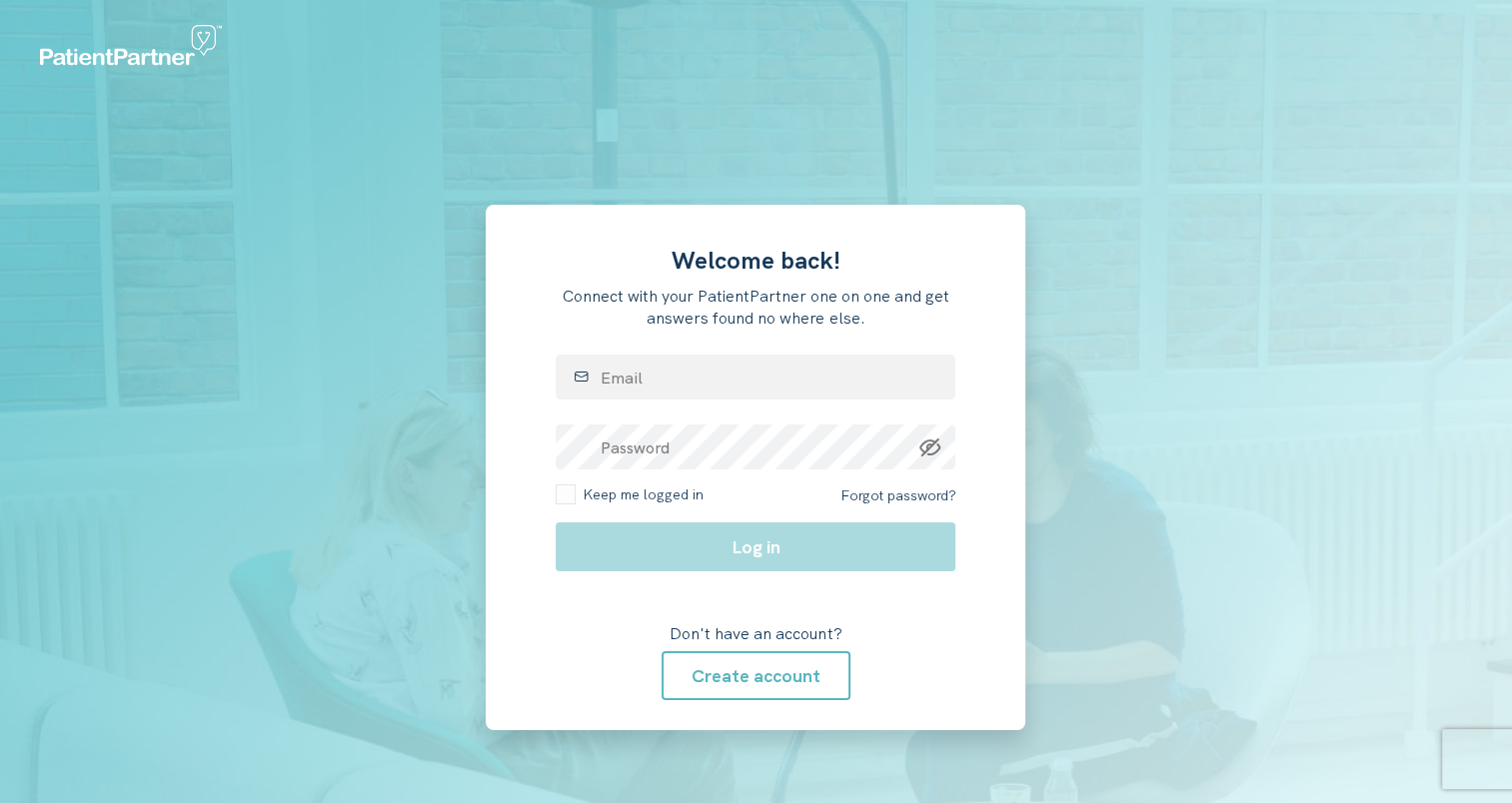 click on "Welcome back! Connect with your PatientPartner one on one and get answers found no where else. Email Password Keep me logged in Forgot password? Log in Don't have an account? Create account" at bounding box center [756, 467] 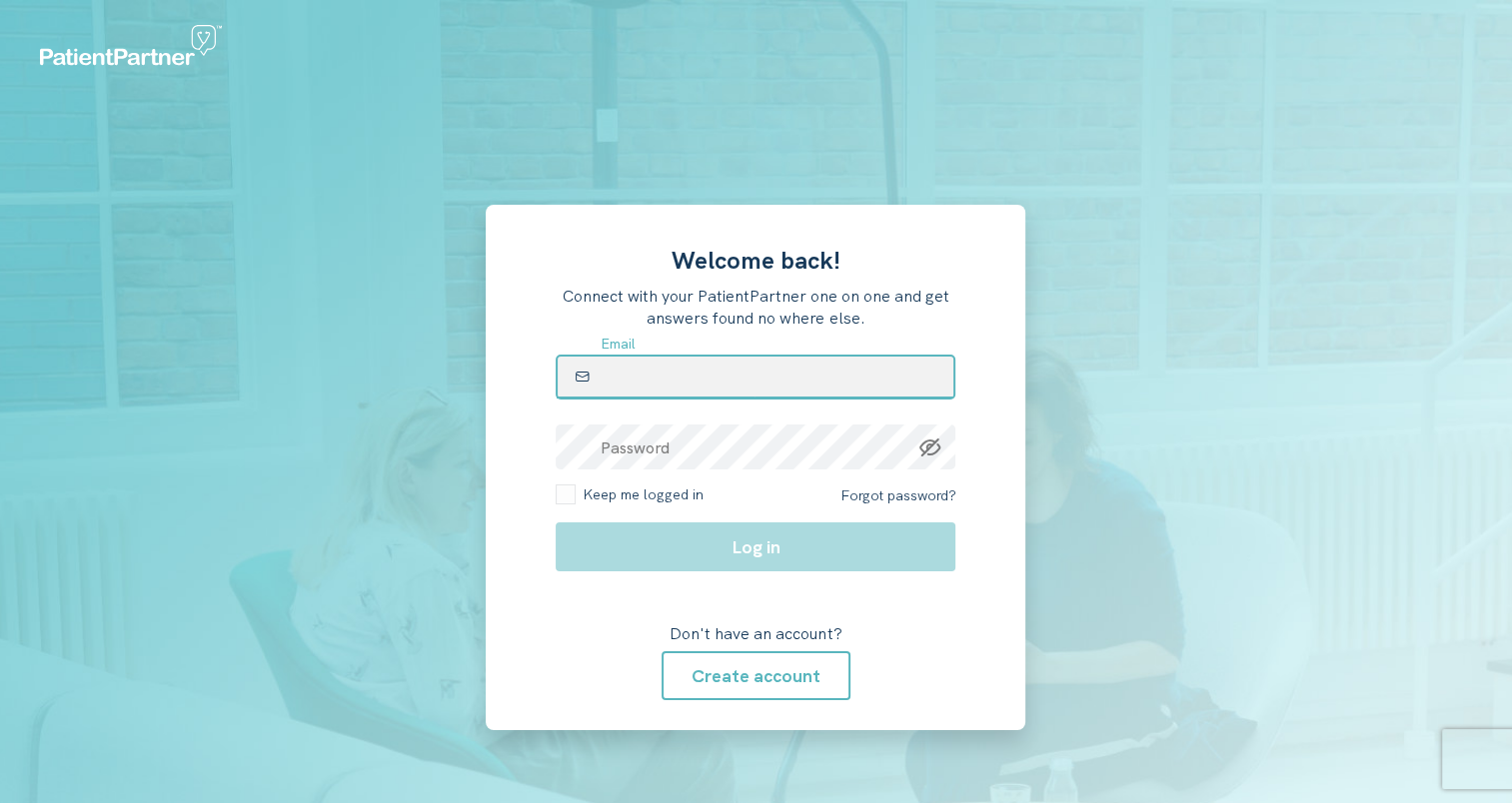 click at bounding box center [756, 377] 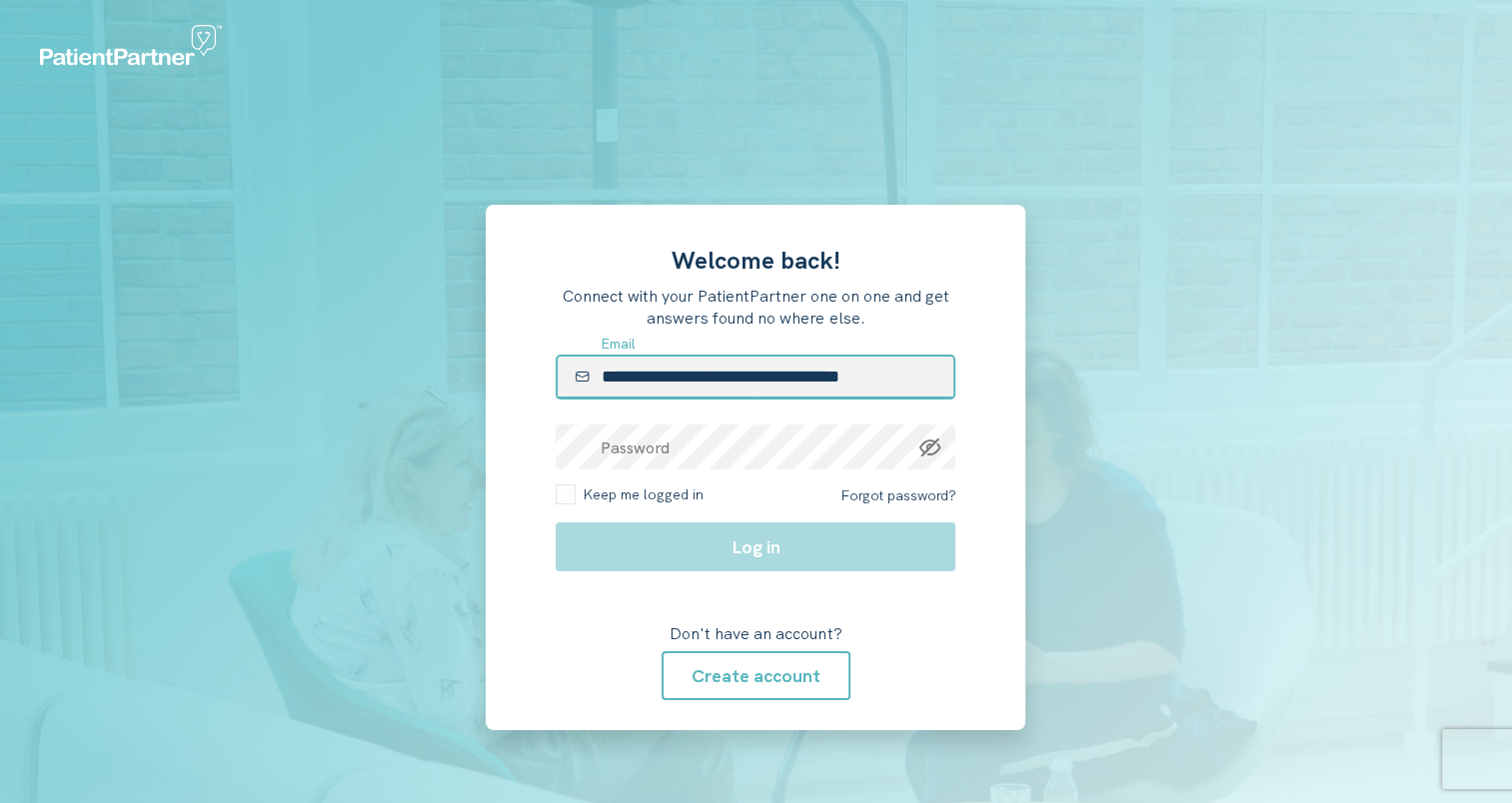 type on "**********" 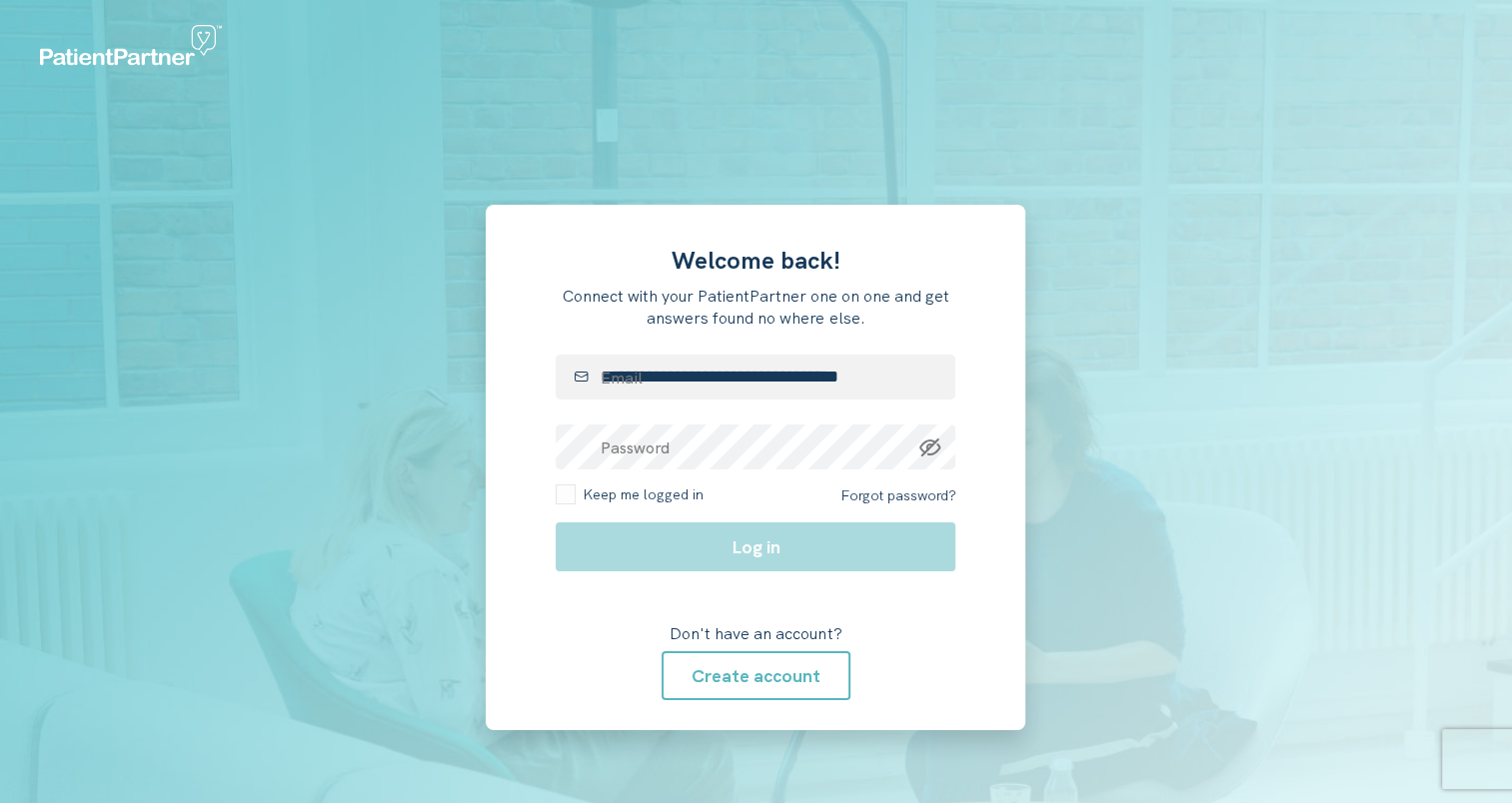 click at bounding box center [328, 467] 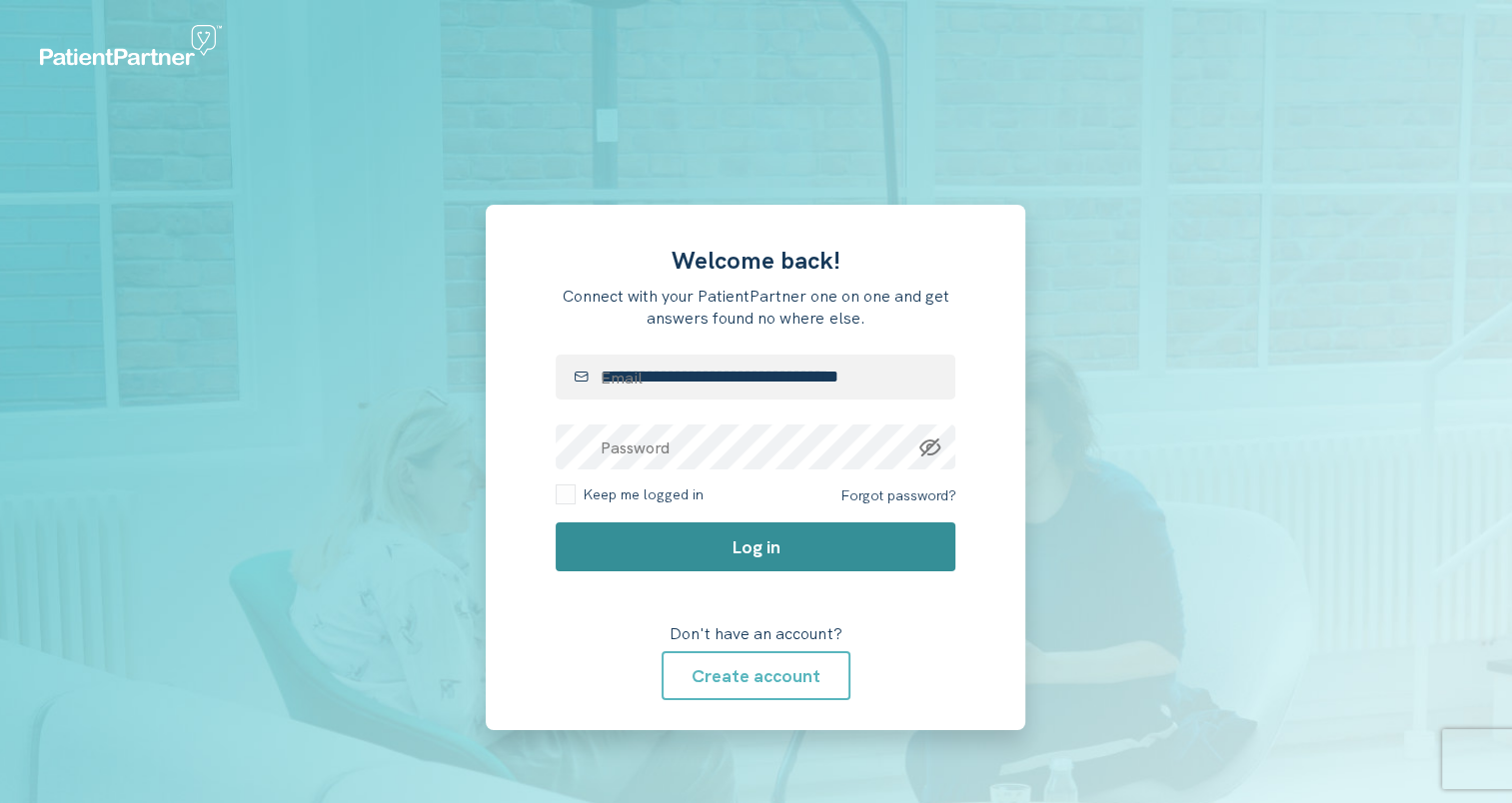 click on "Log in" 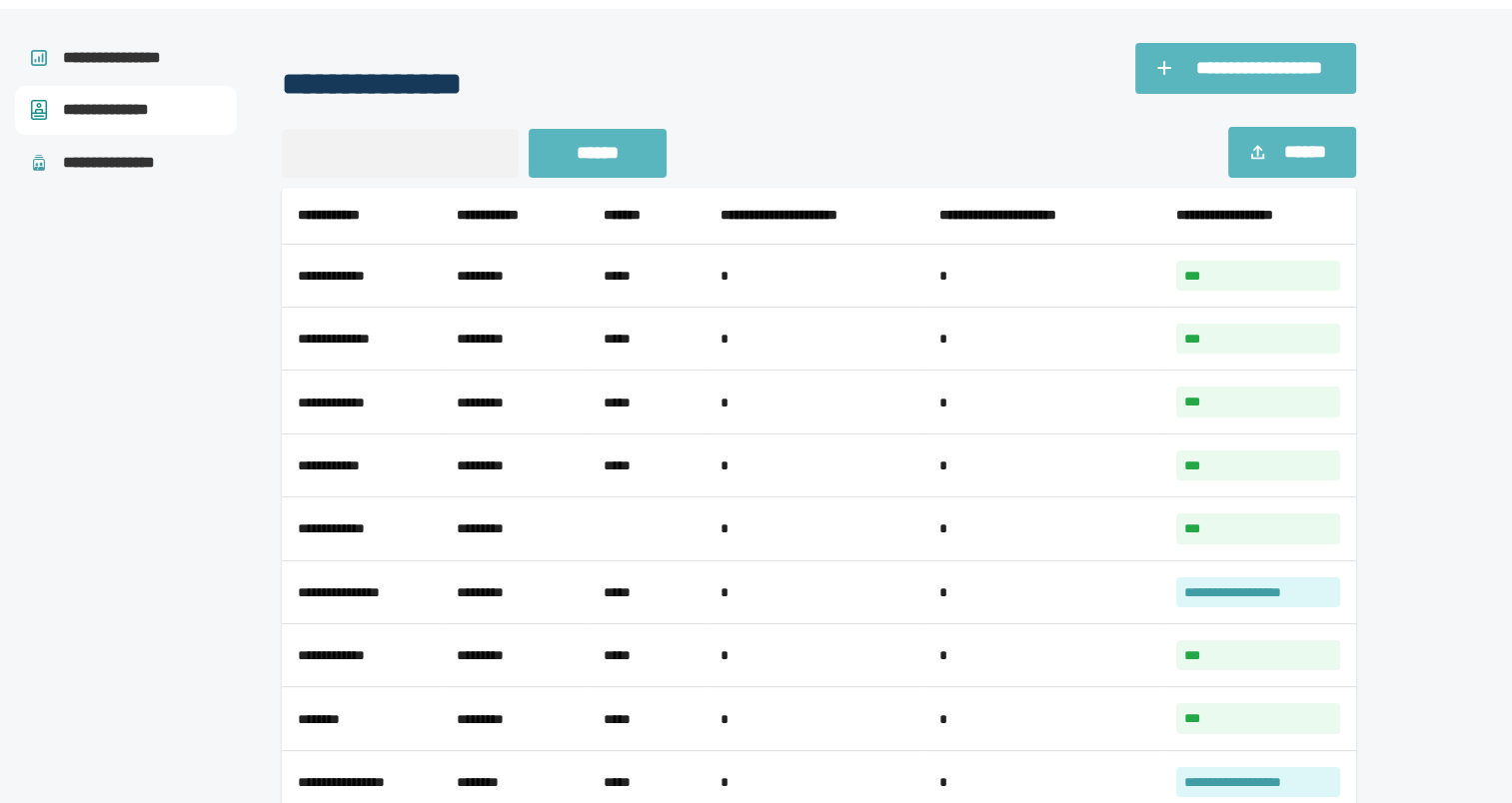 scroll, scrollTop: 100, scrollLeft: 0, axis: vertical 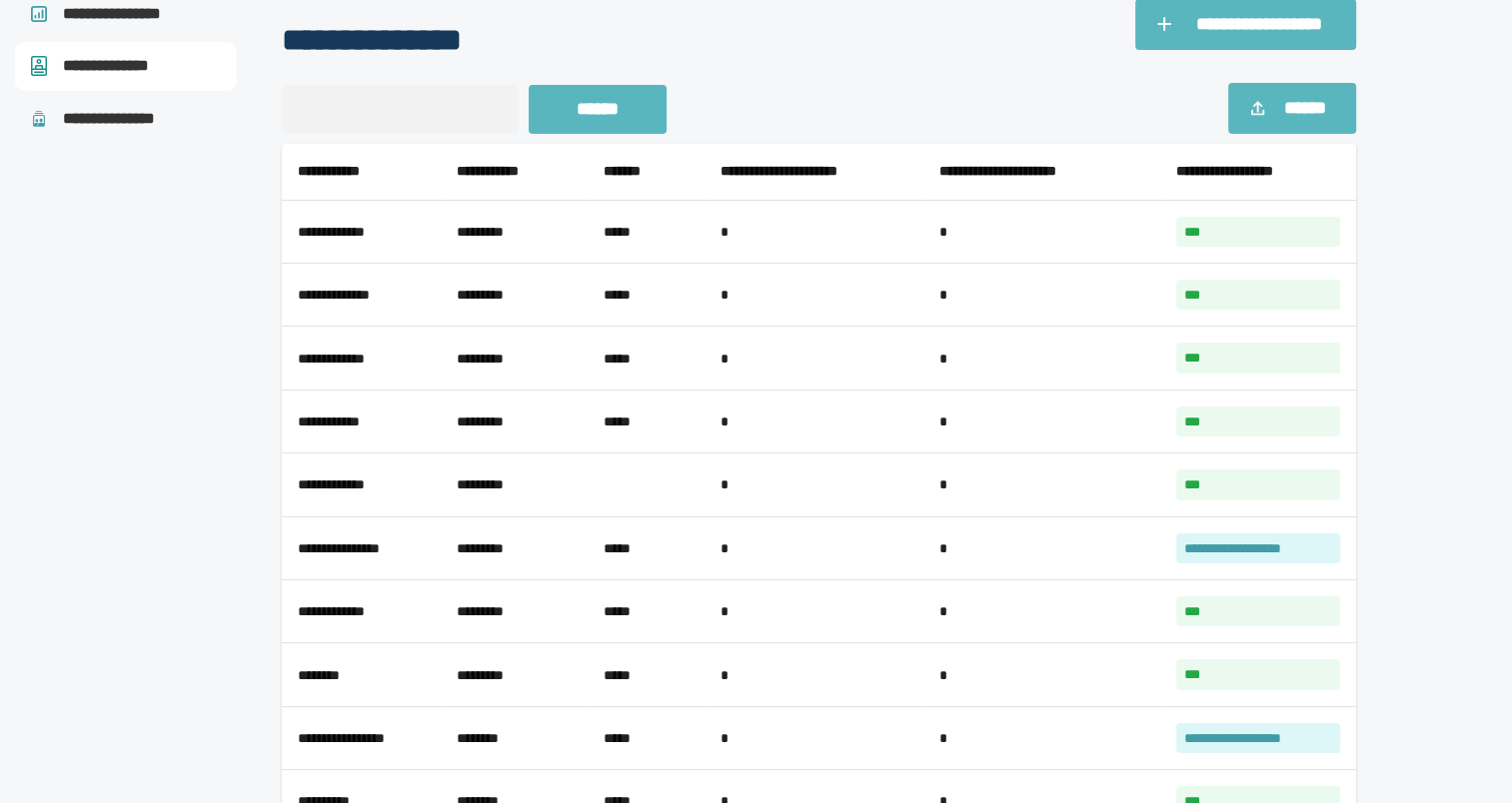 click at bounding box center (1449, 488) 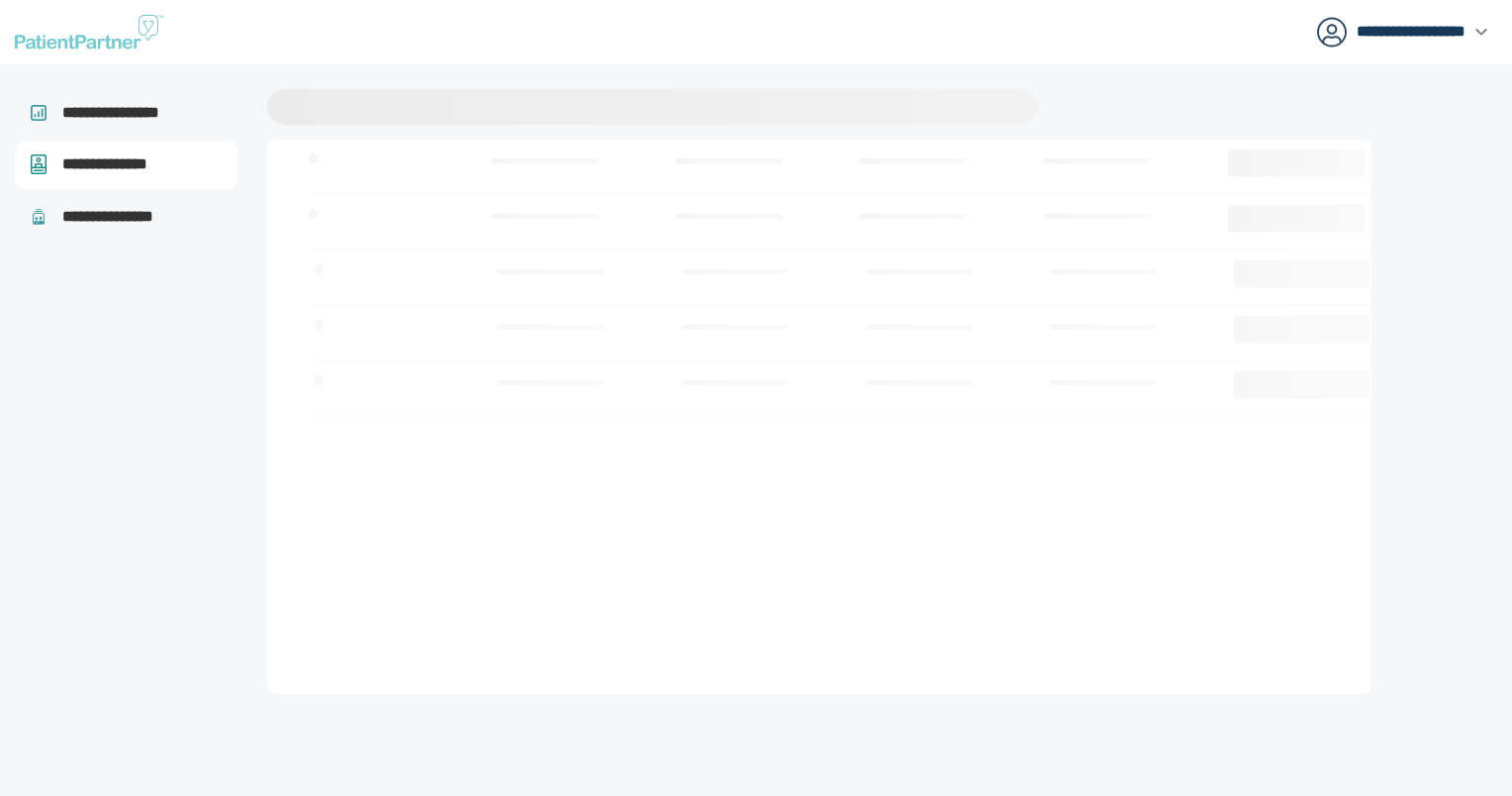 scroll, scrollTop: 0, scrollLeft: 0, axis: both 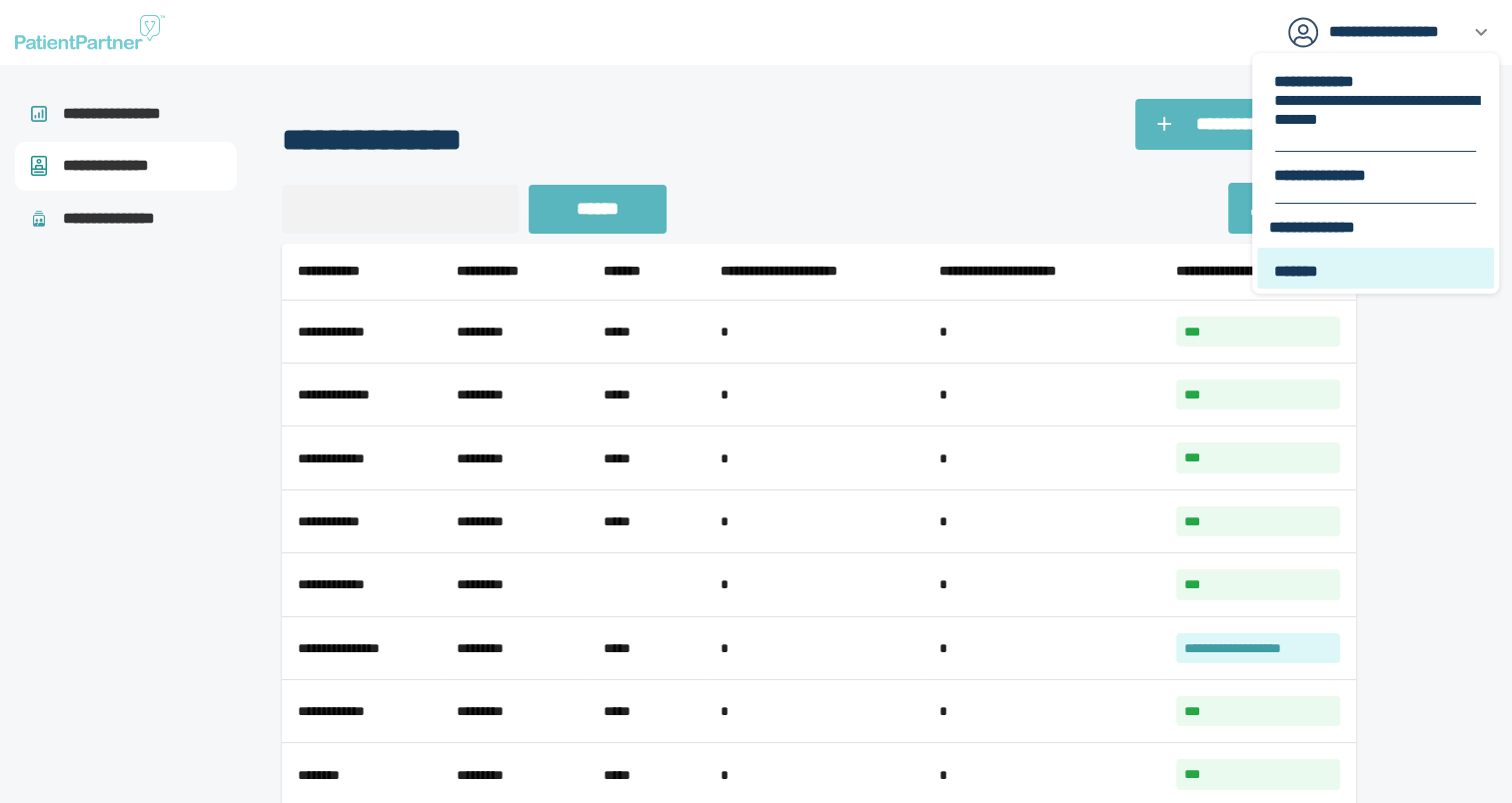 click on "*******" at bounding box center [1377, 271] 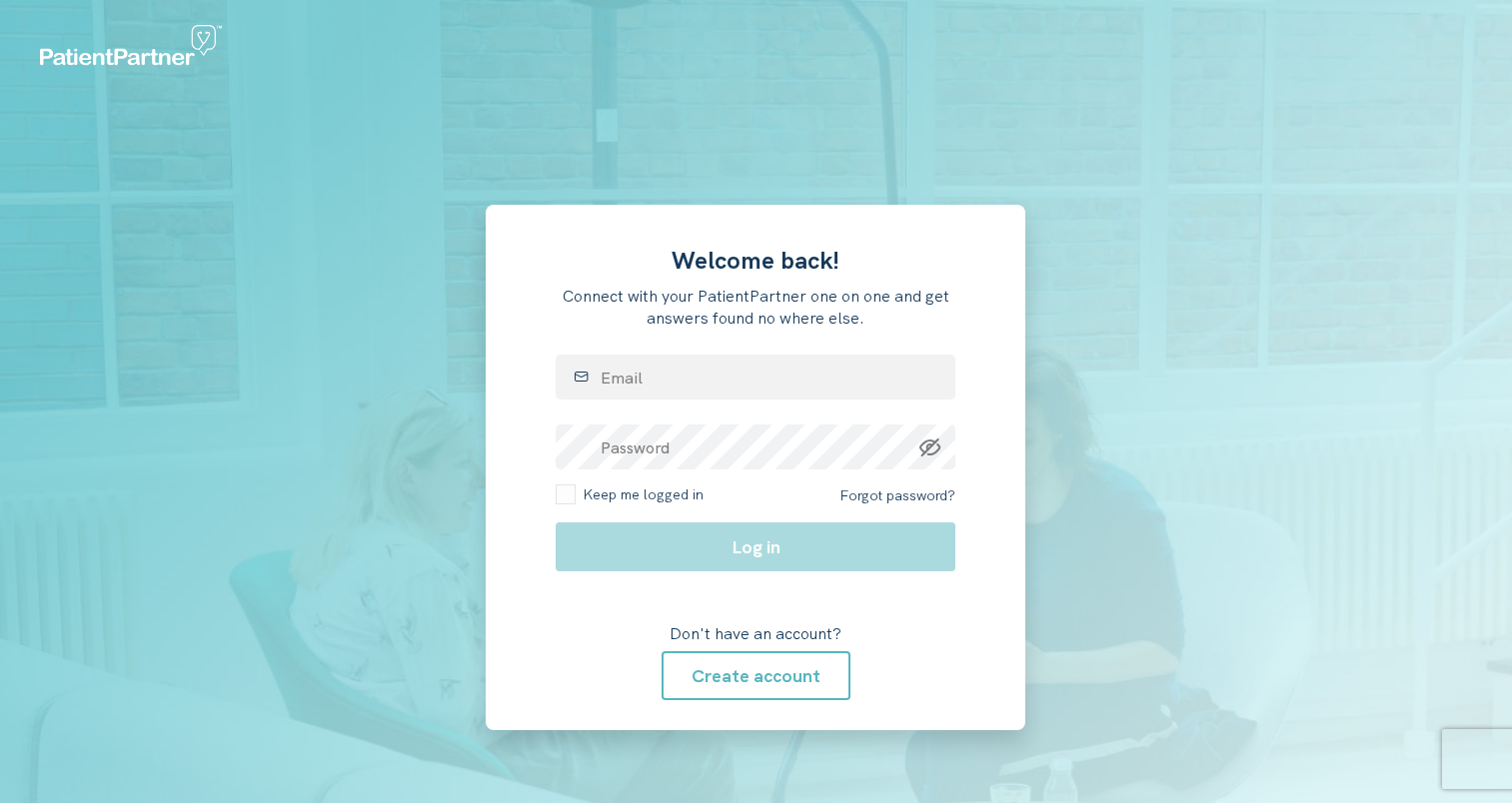 scroll, scrollTop: 0, scrollLeft: 0, axis: both 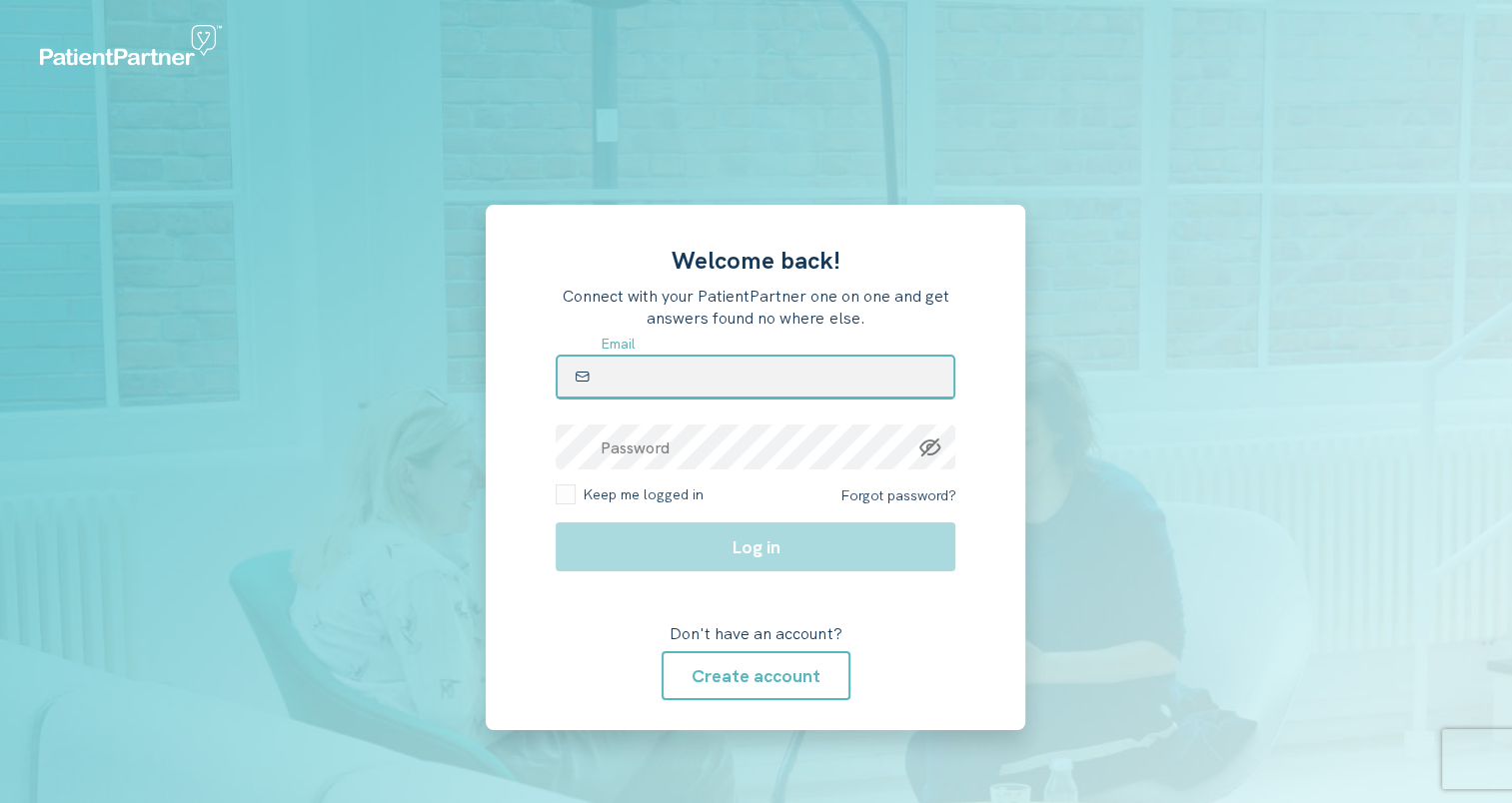 click at bounding box center (756, 377) 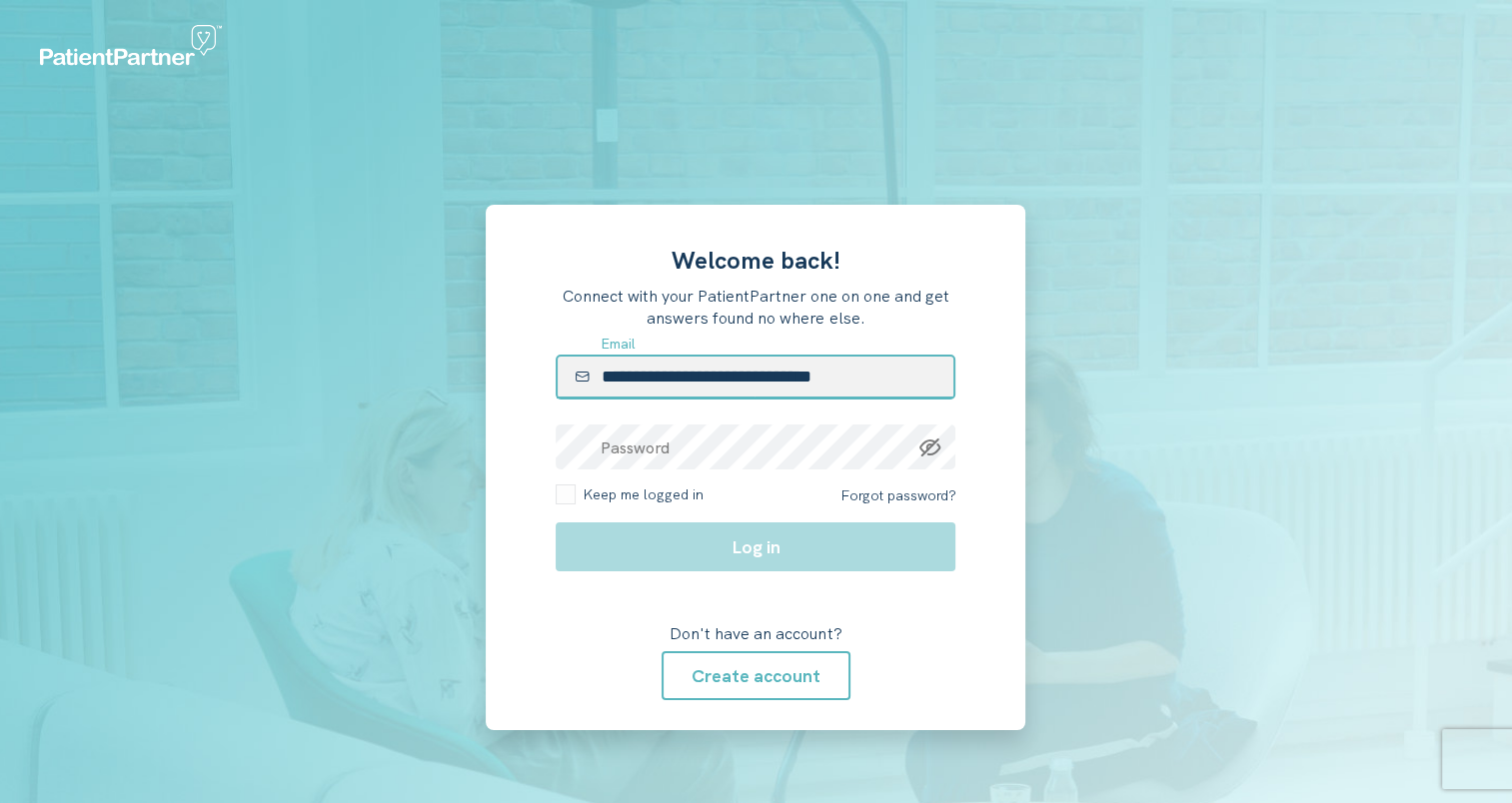 type on "**********" 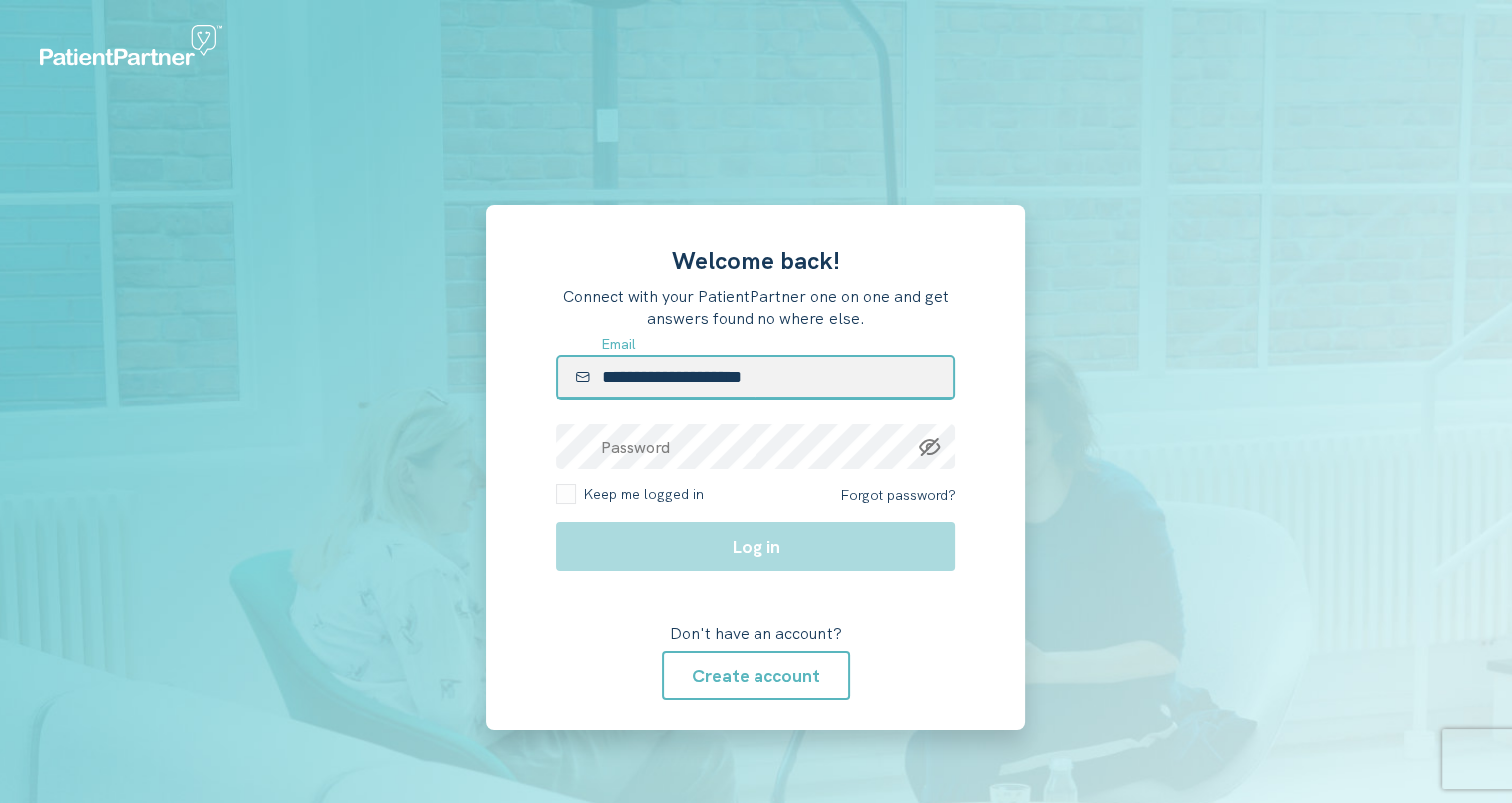click on "**********" at bounding box center [756, 377] 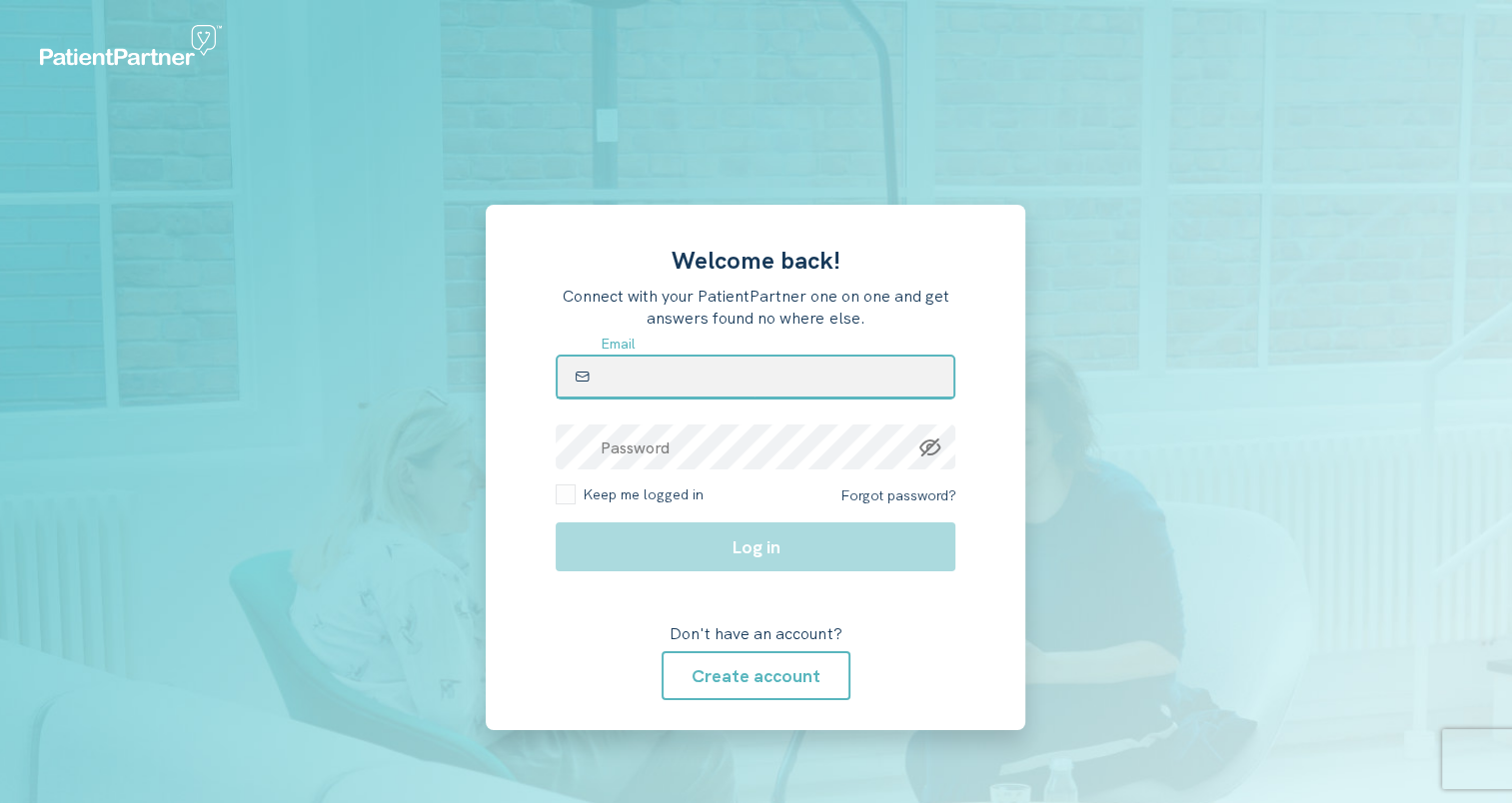 click at bounding box center [756, 377] 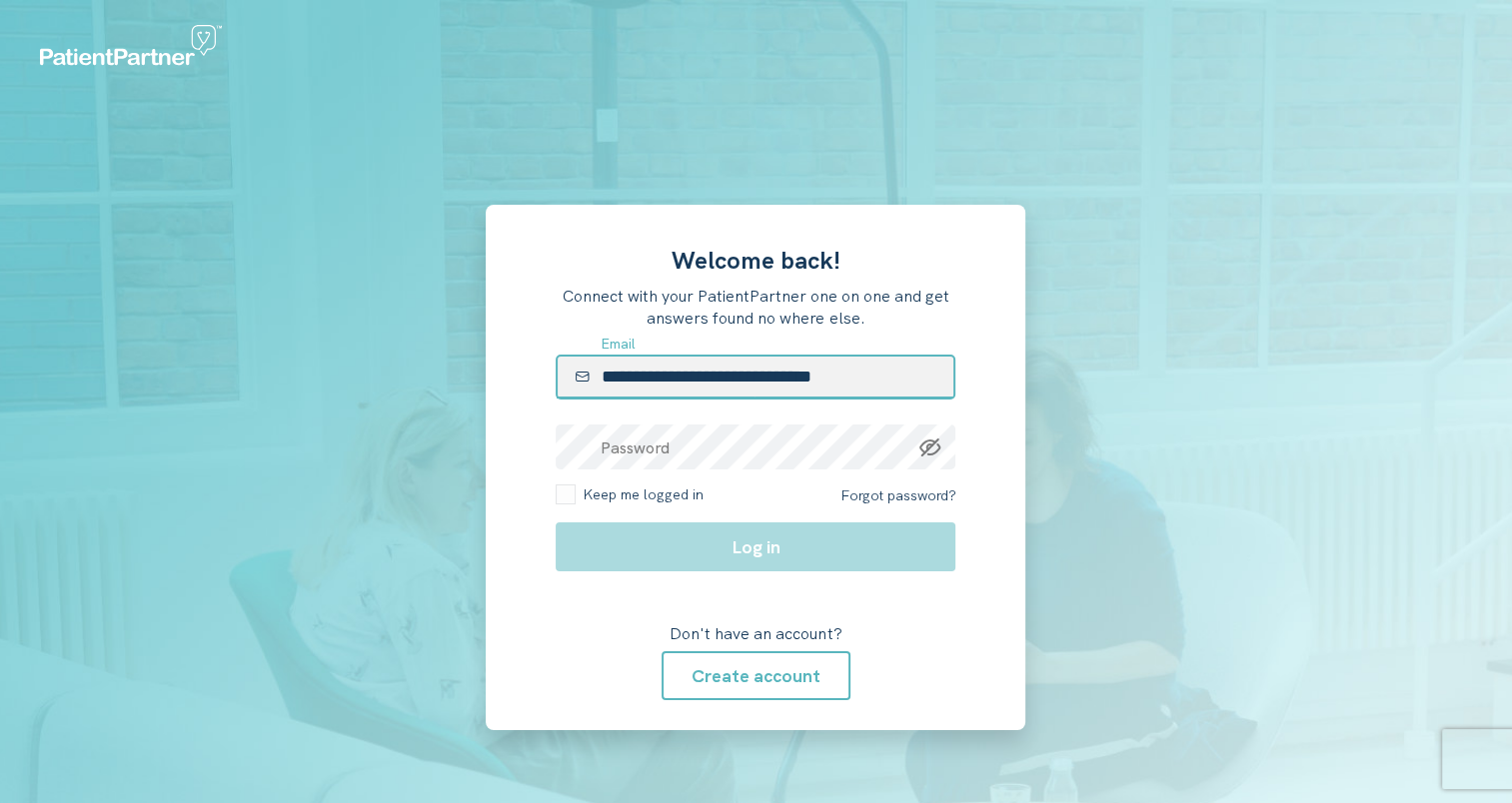 type on "**********" 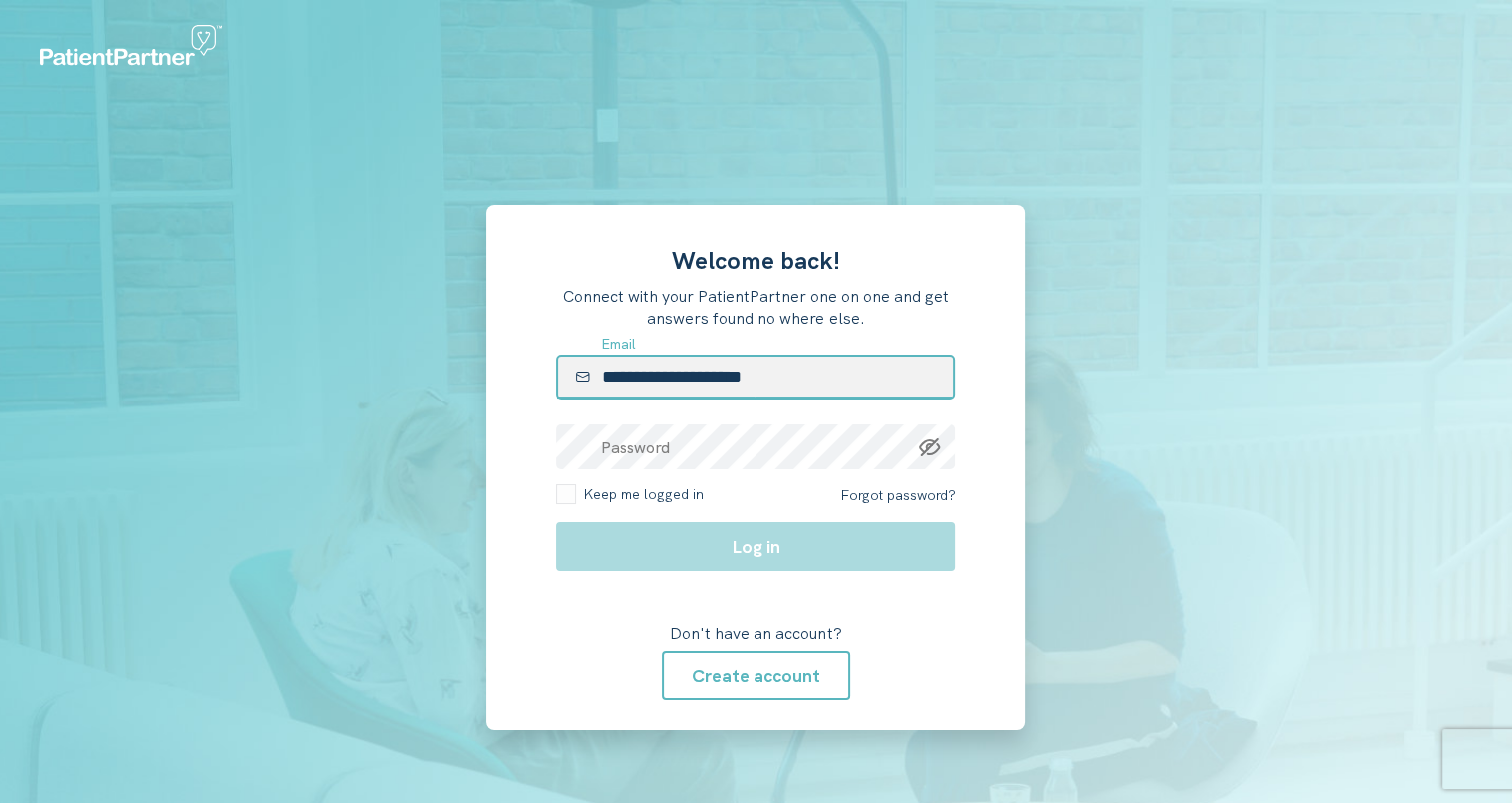 click on "**********" at bounding box center [756, 377] 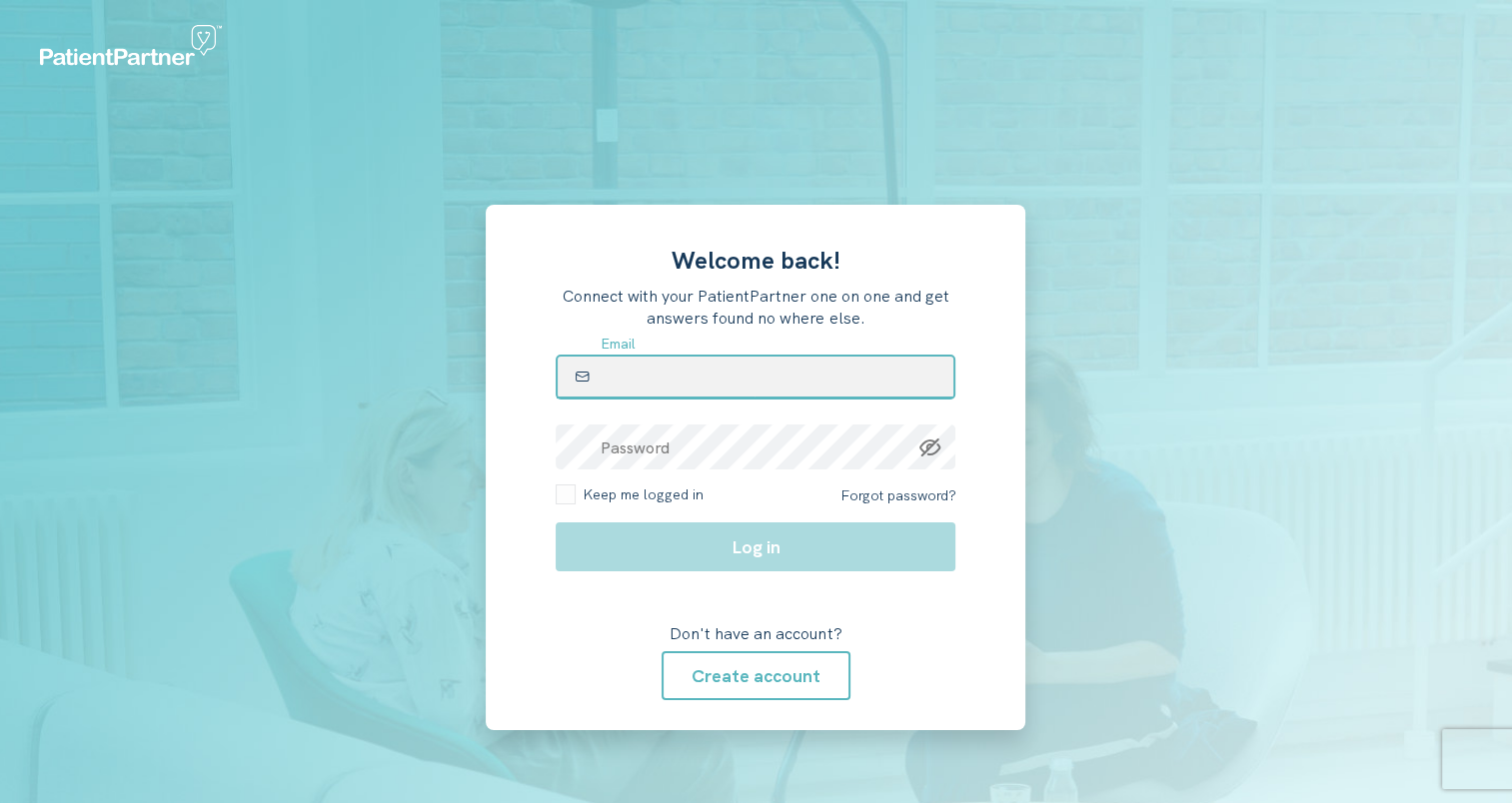 click at bounding box center [756, 377] 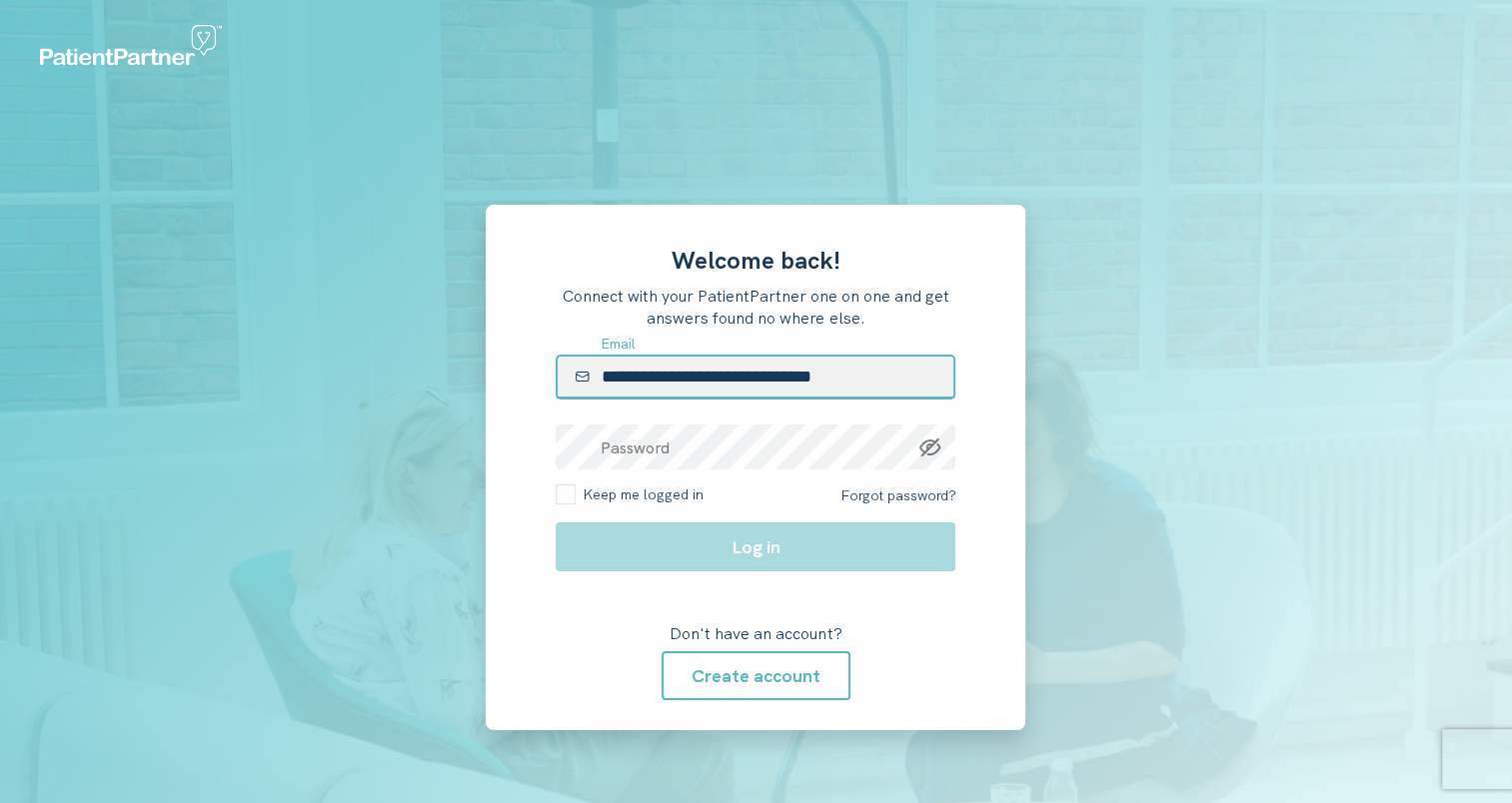 type on "**********" 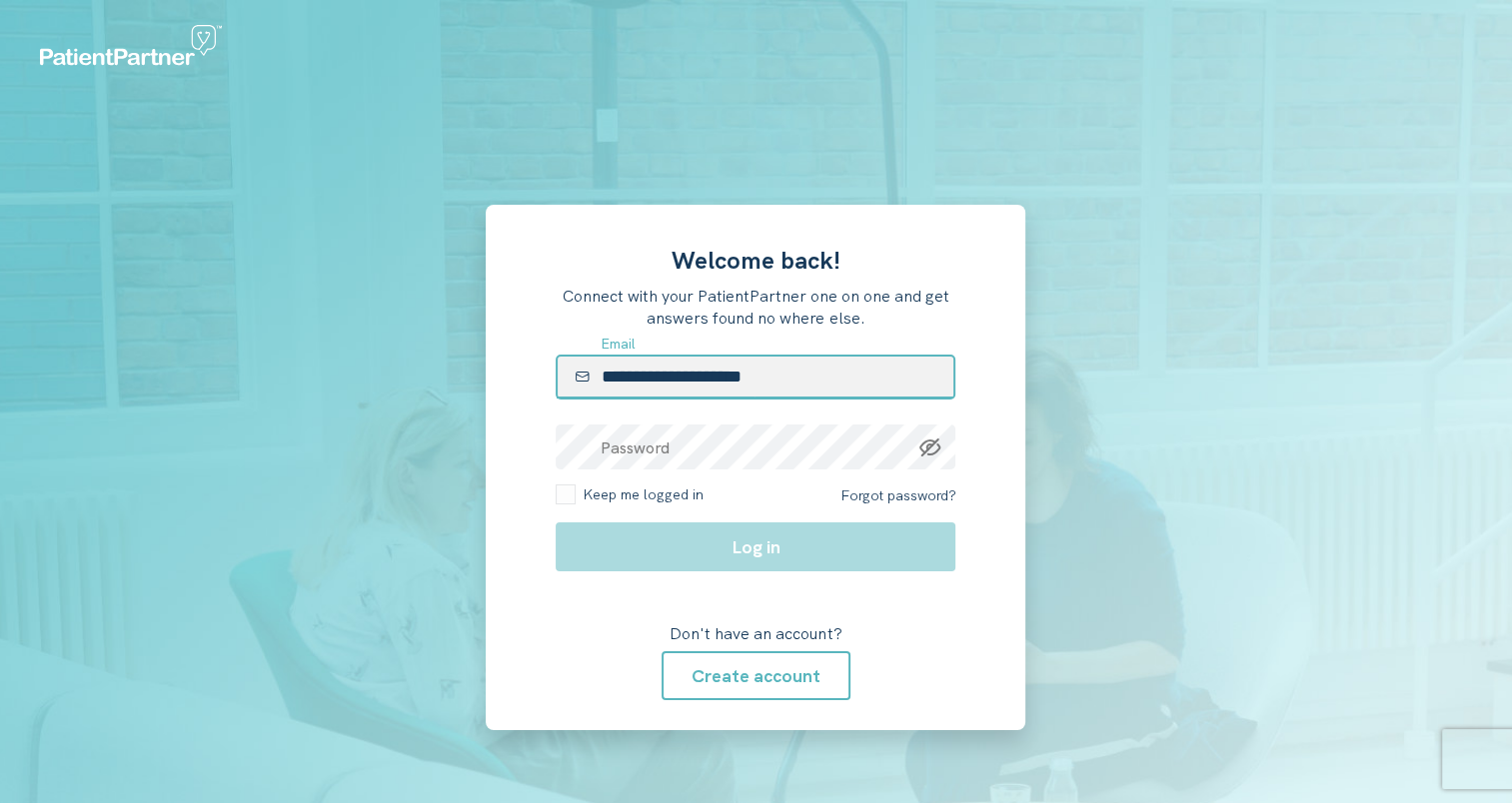 click on "**********" at bounding box center (756, 377) 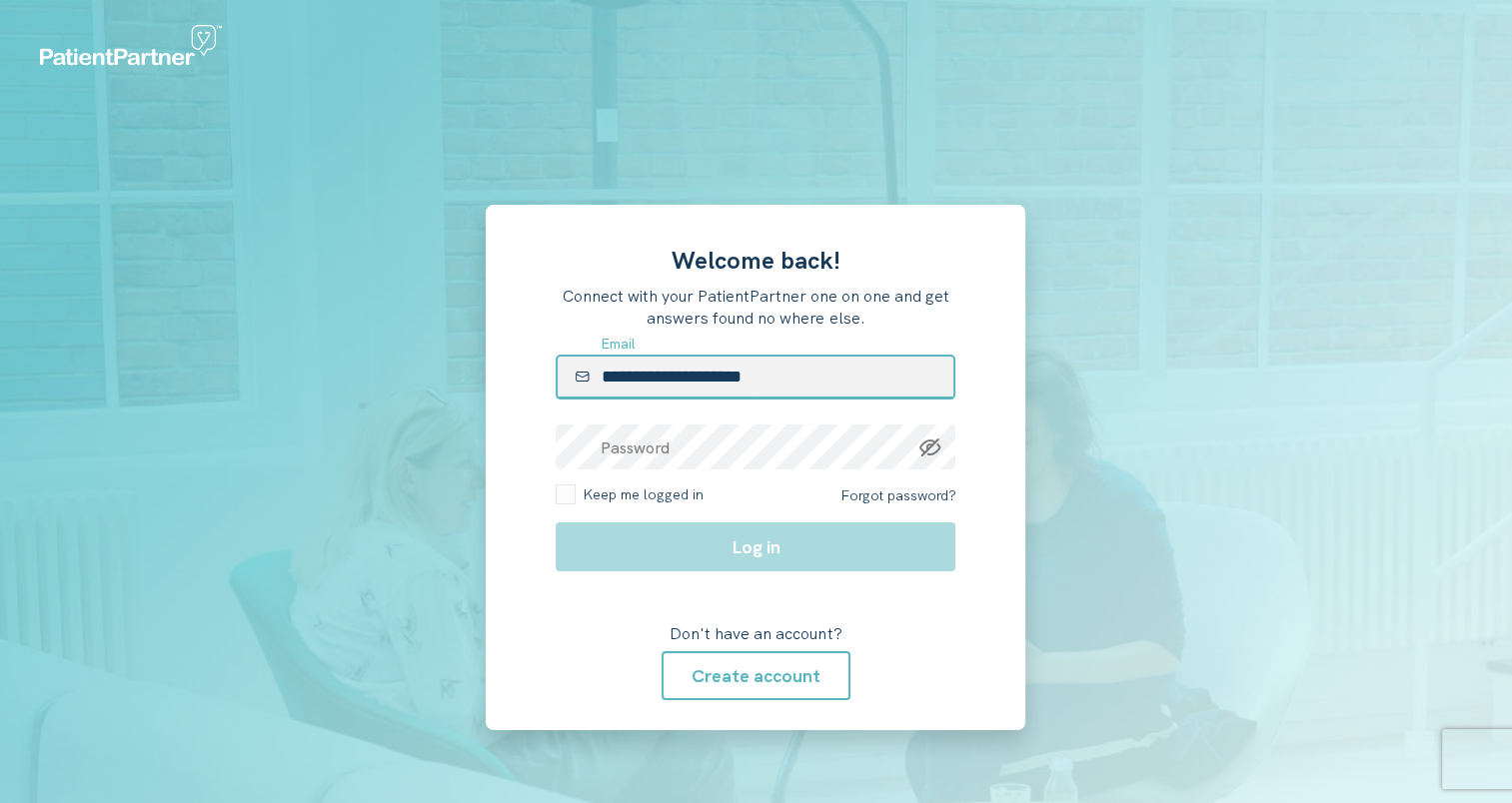 click on "**********" at bounding box center (756, 377) 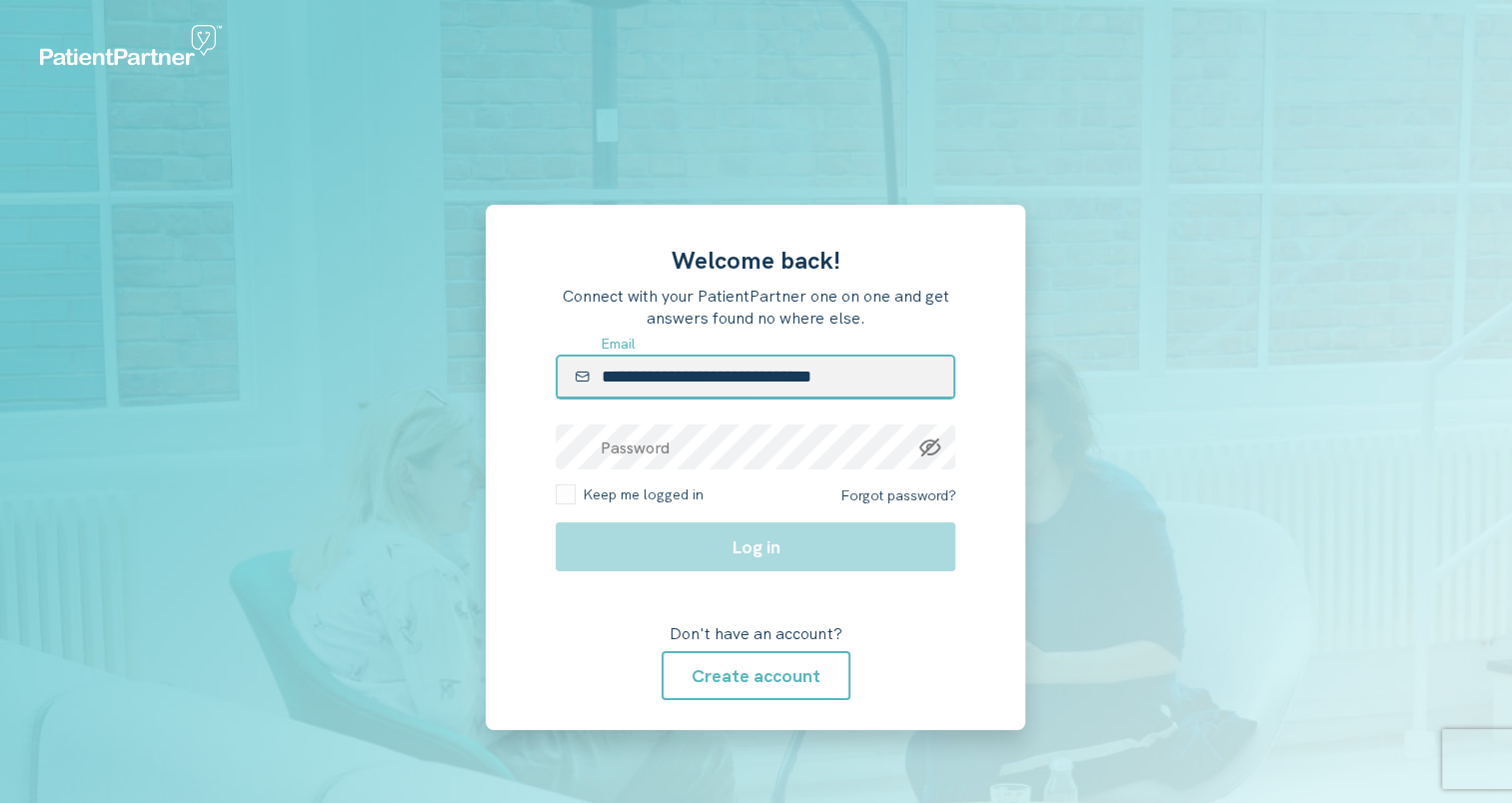 type on "**********" 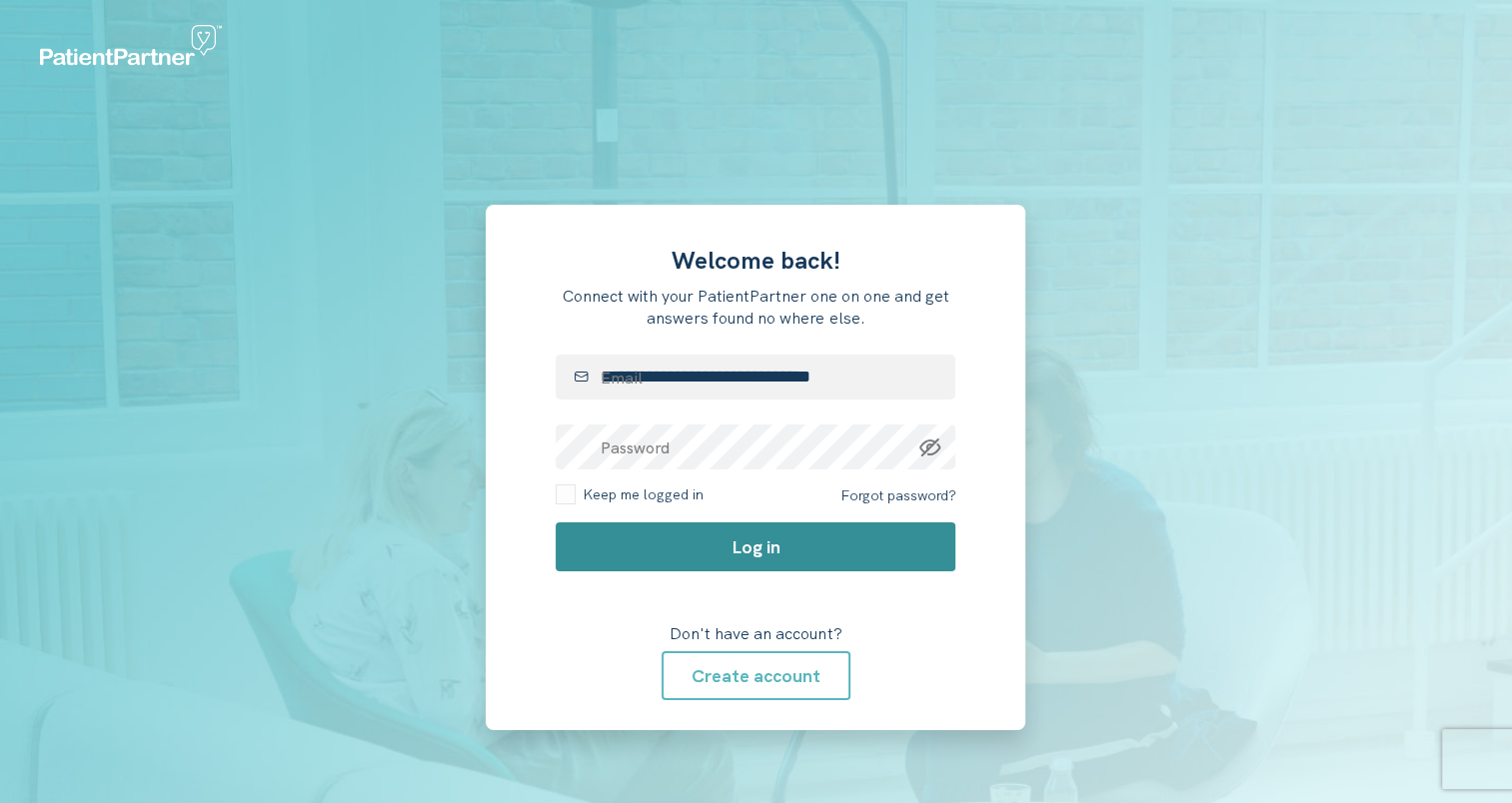 click on "Log in" 